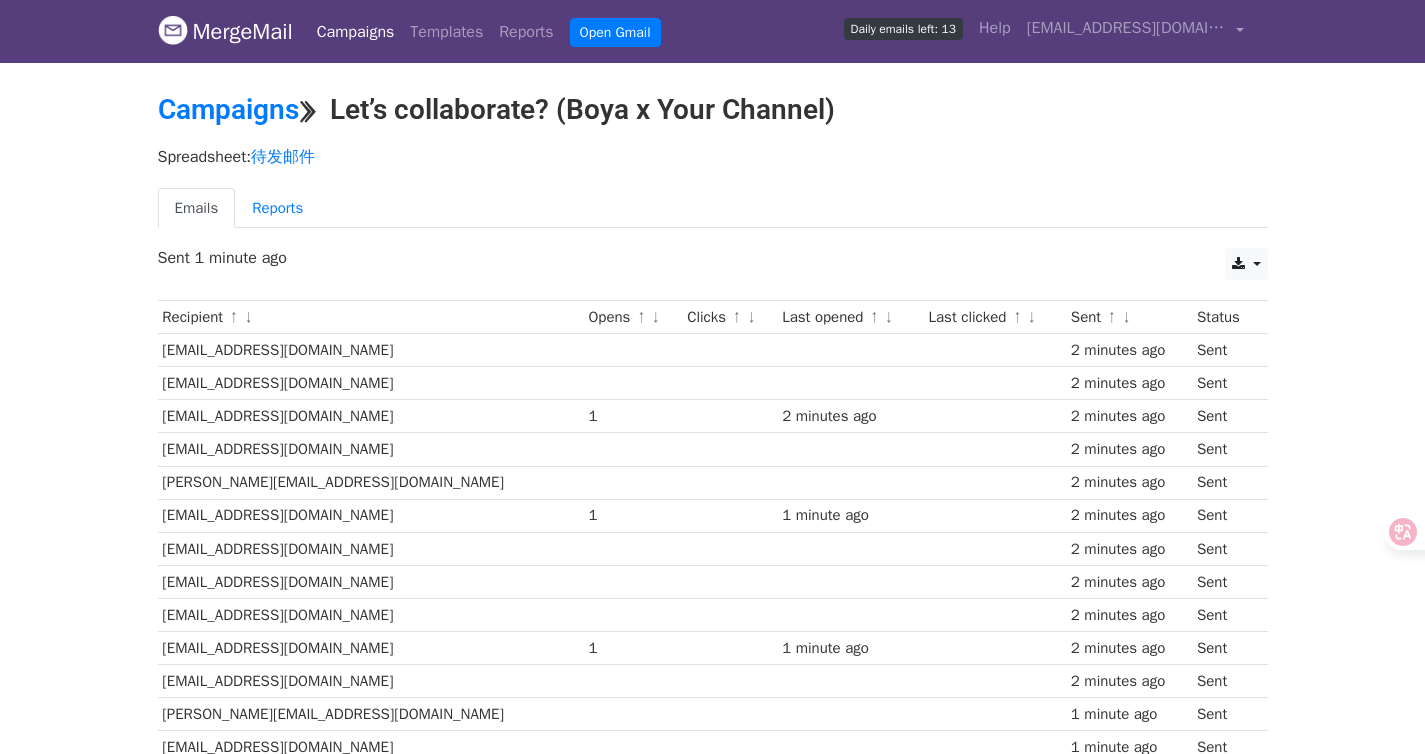 scroll, scrollTop: 0, scrollLeft: 0, axis: both 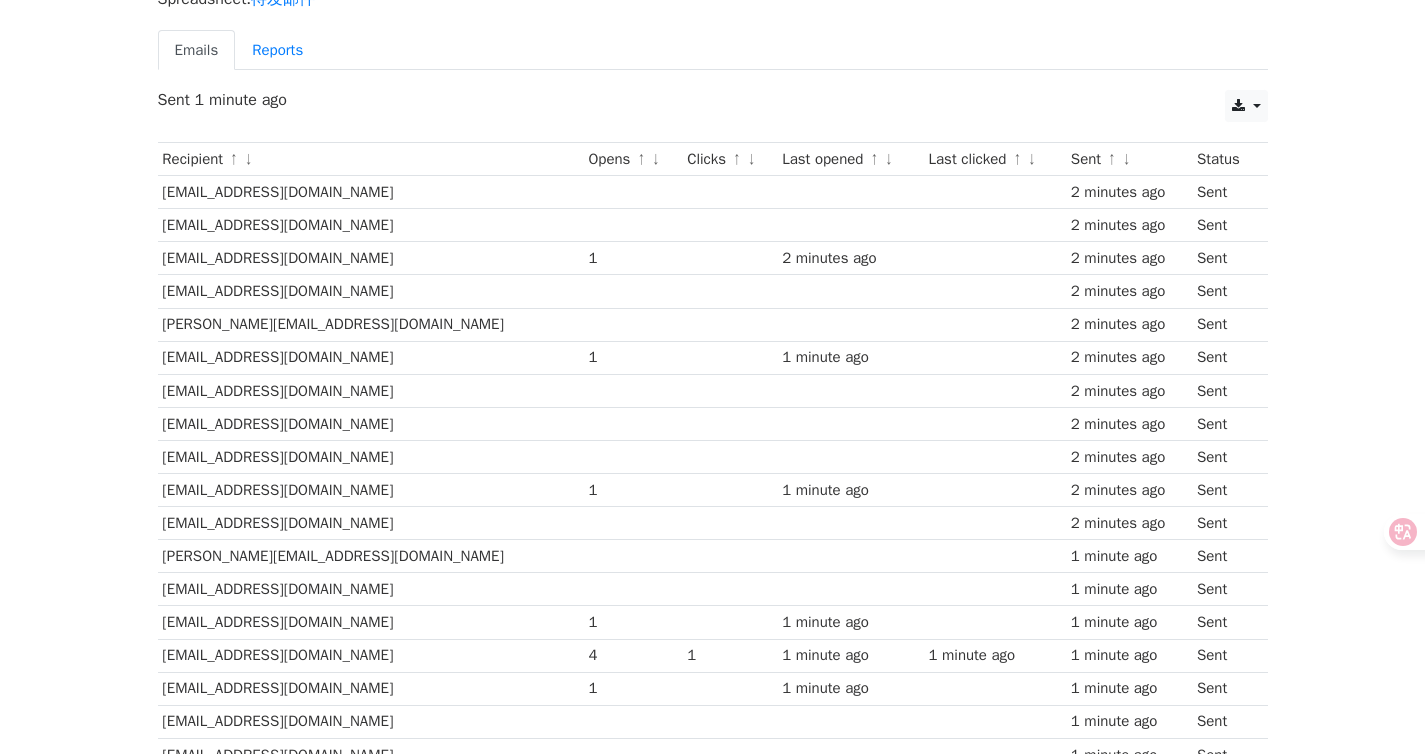 click on "[EMAIL_ADDRESS][DOMAIN_NAME]" at bounding box center [371, 357] 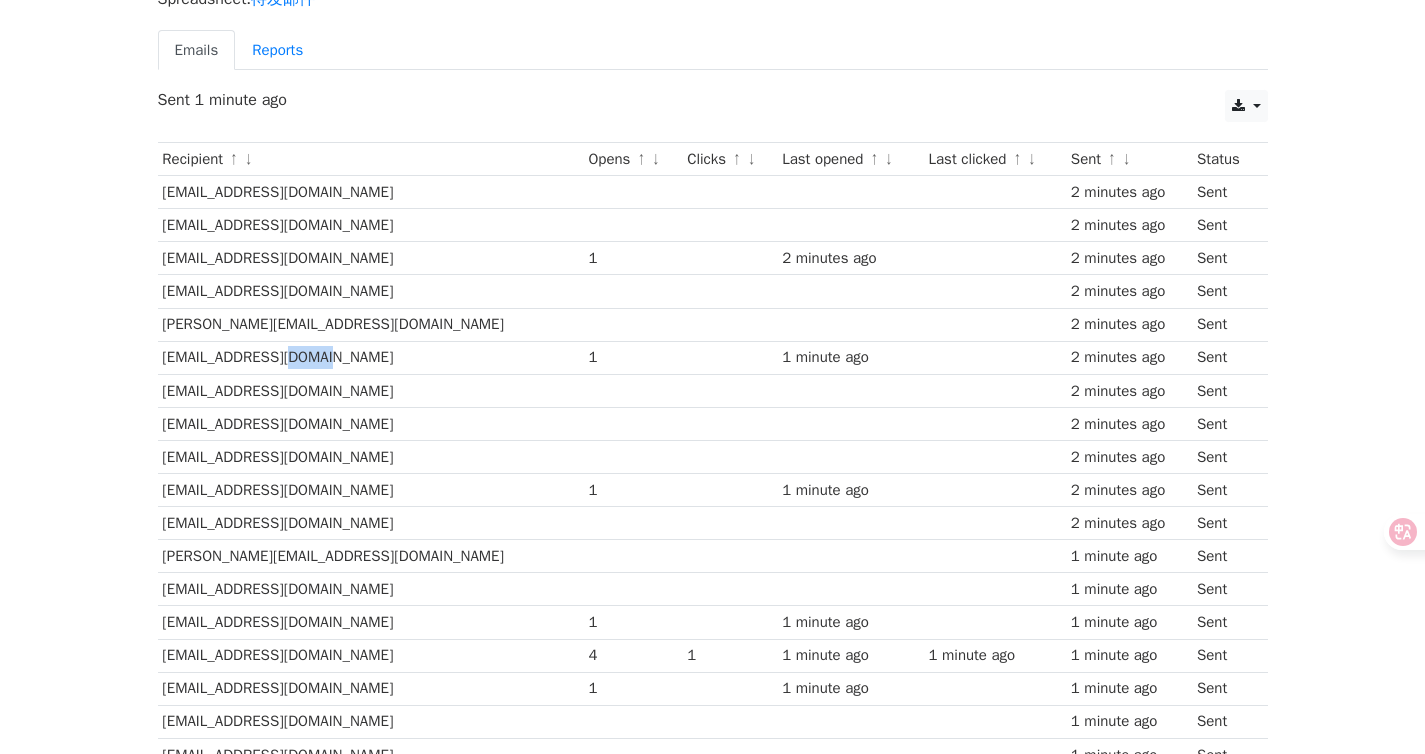 click on "[EMAIL_ADDRESS][DOMAIN_NAME]" at bounding box center (371, 357) 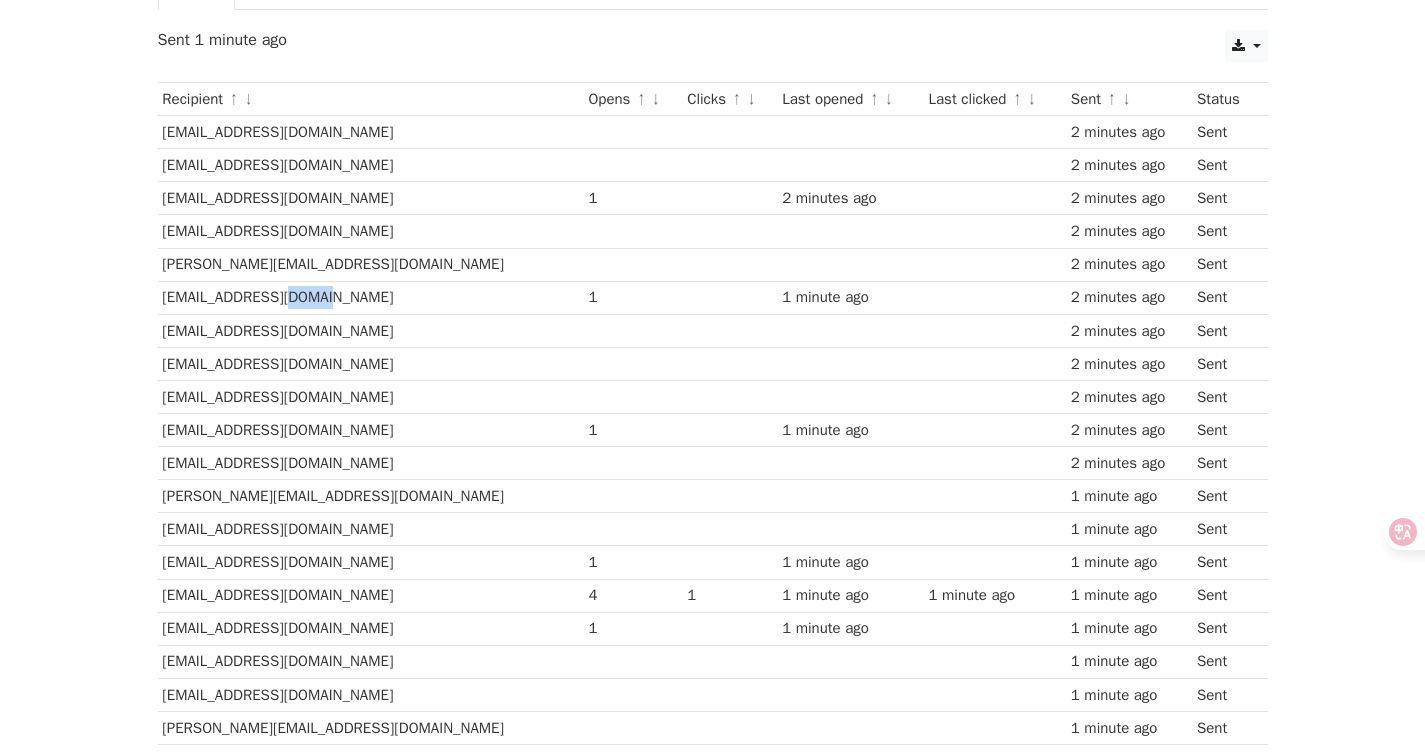 scroll, scrollTop: 282, scrollLeft: 0, axis: vertical 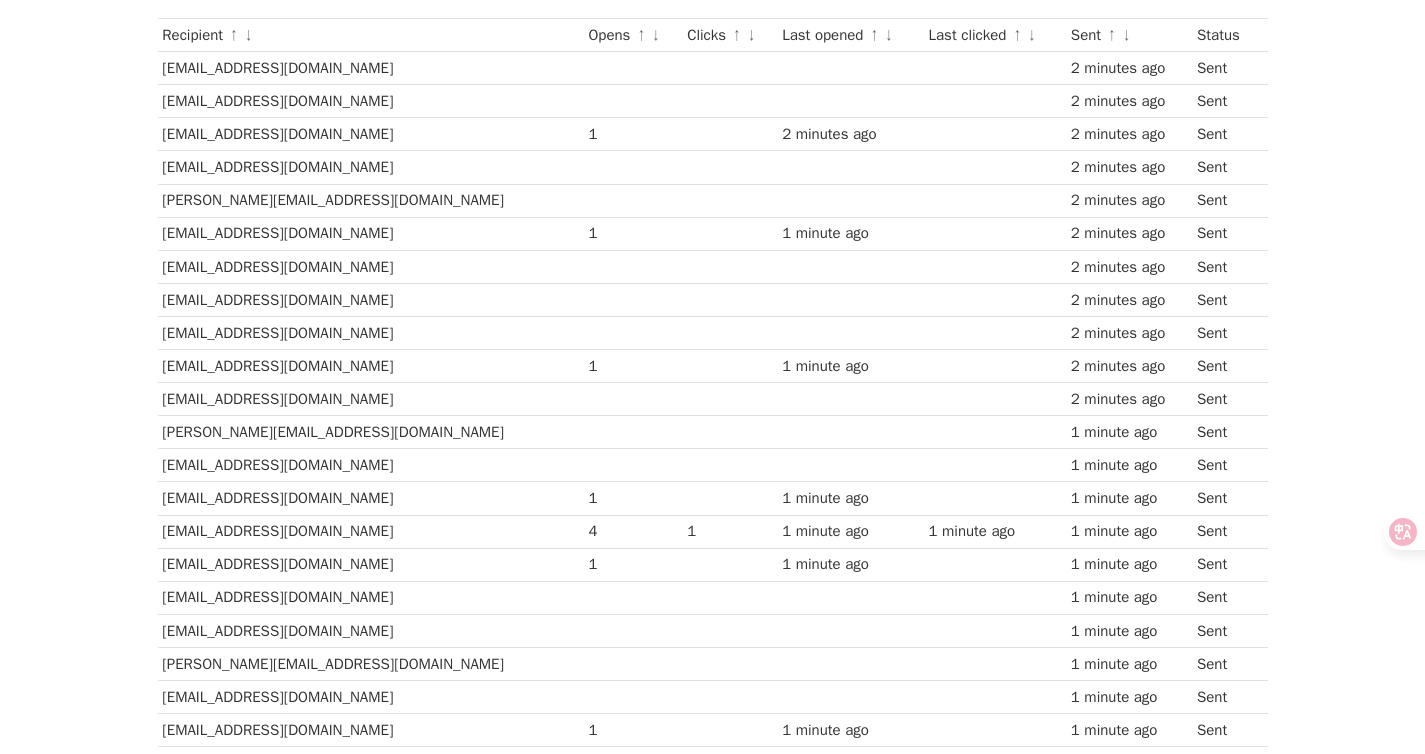 click on "[EMAIL_ADDRESS][DOMAIN_NAME]" at bounding box center (371, 134) 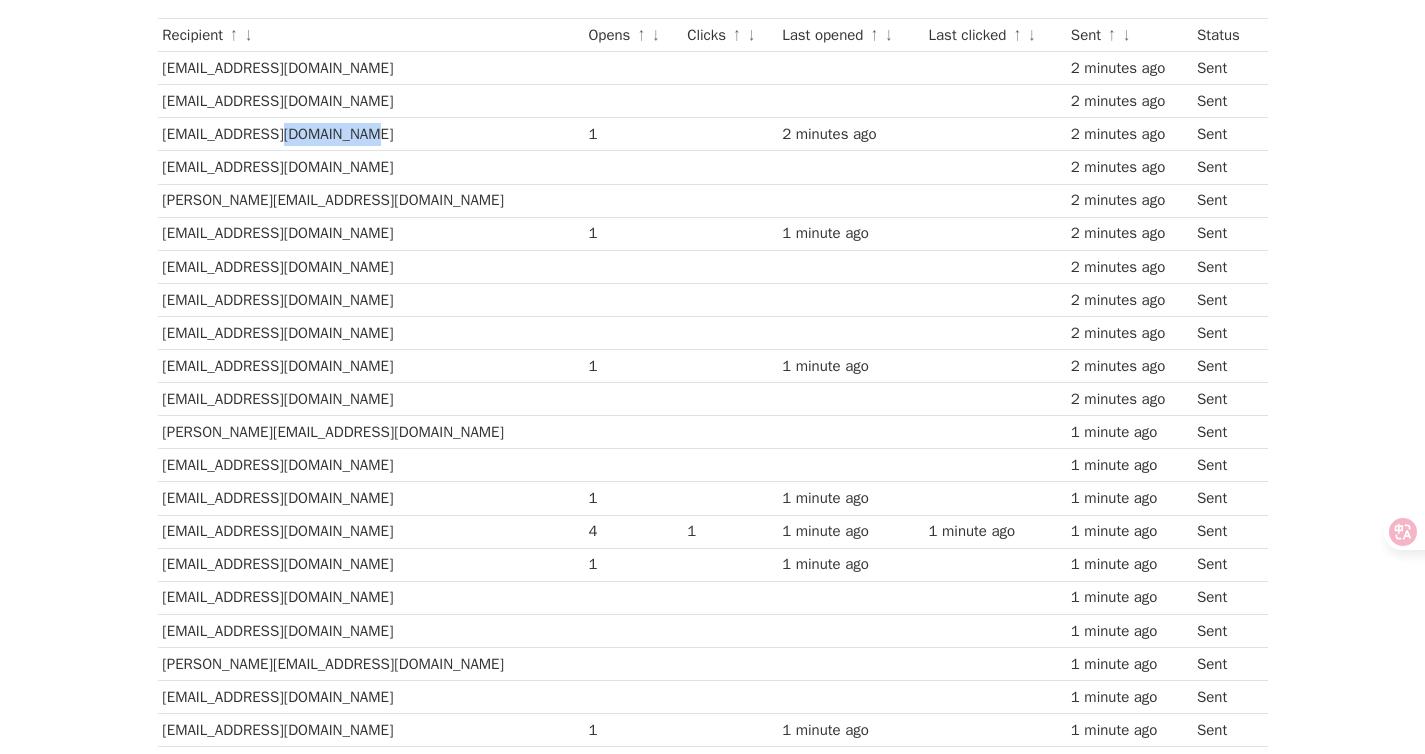 click on "[EMAIL_ADDRESS][DOMAIN_NAME]" at bounding box center (371, 134) 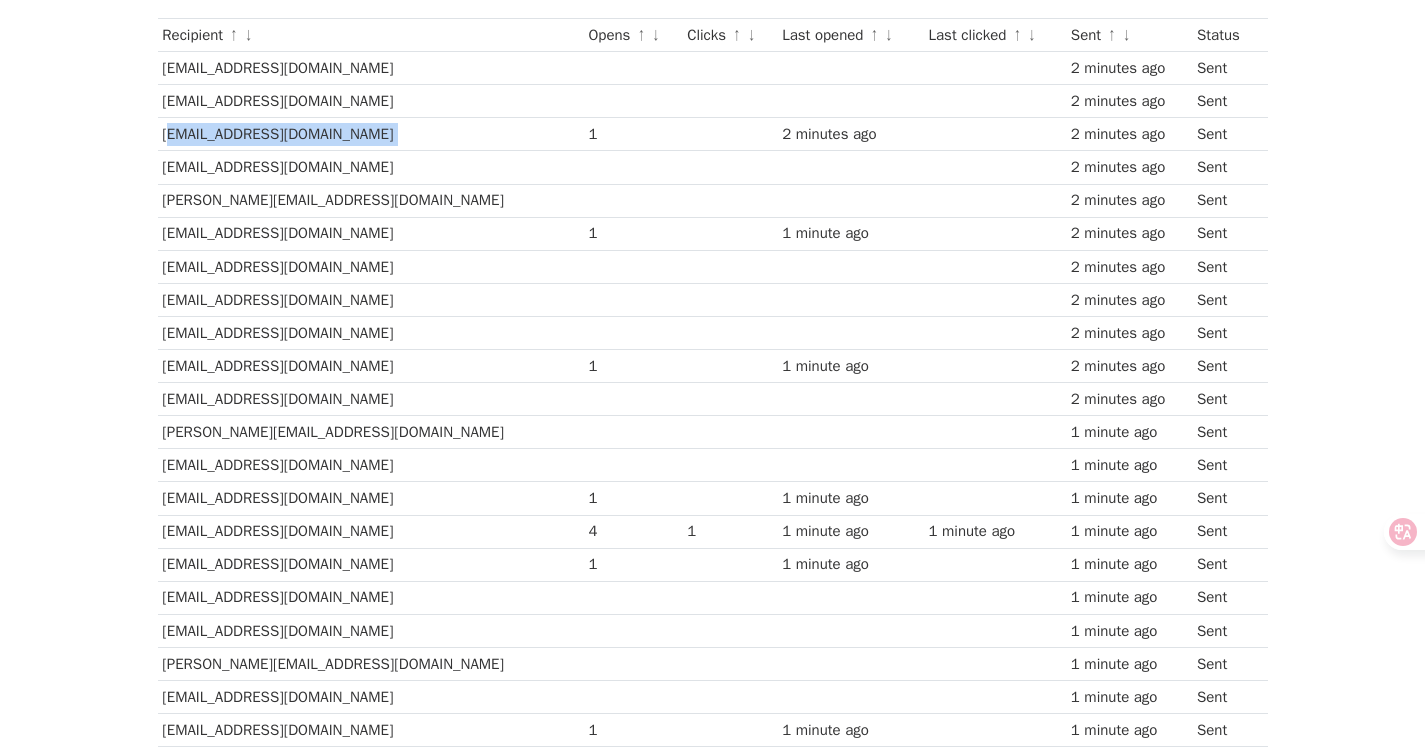 click on "[EMAIL_ADDRESS][DOMAIN_NAME]" at bounding box center (371, 134) 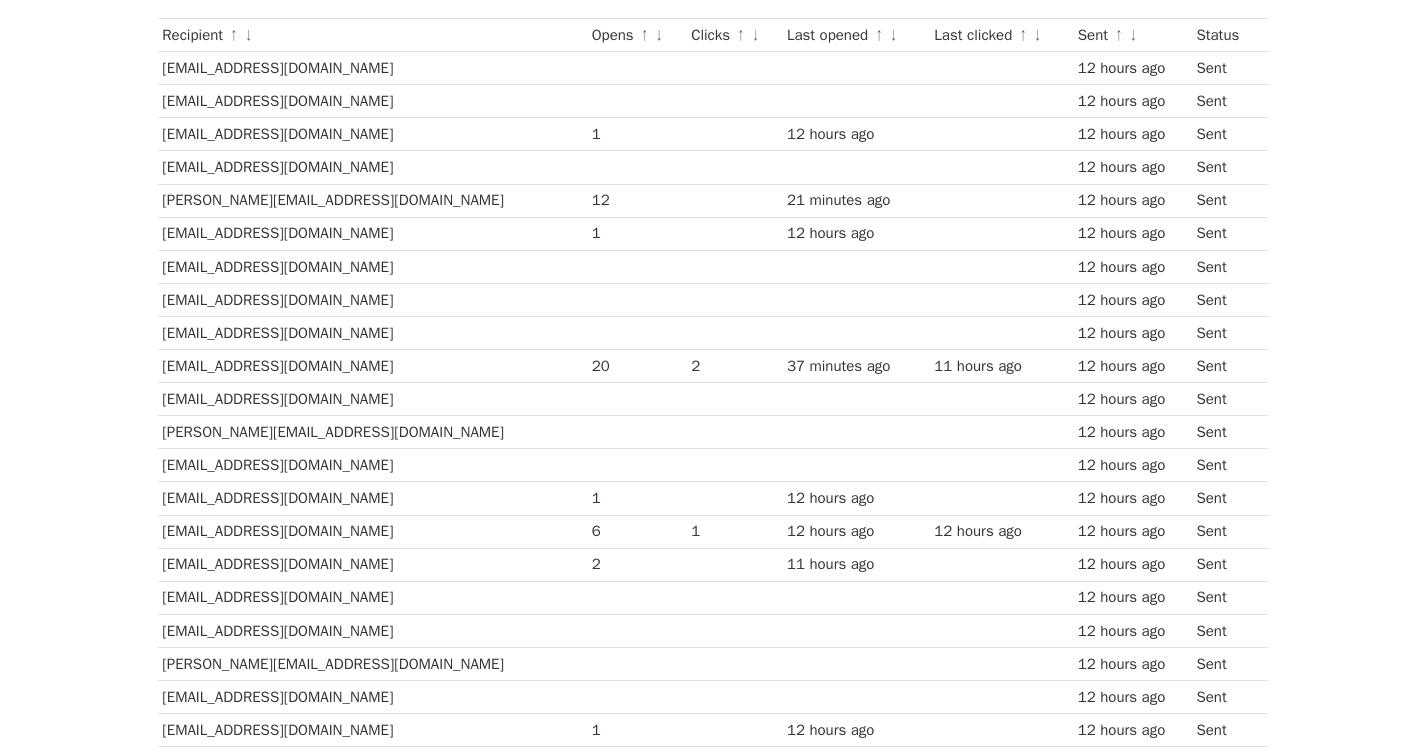 scroll, scrollTop: 282, scrollLeft: 0, axis: vertical 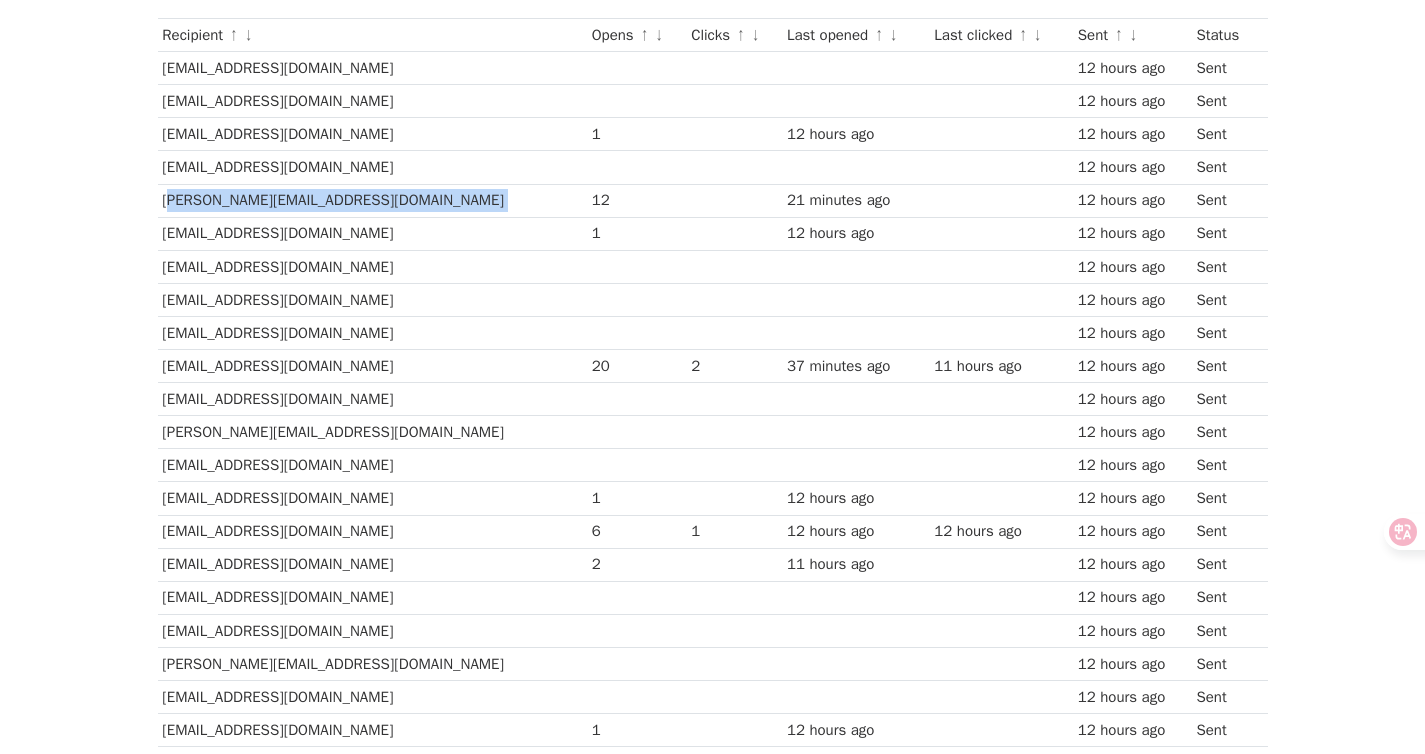 copy on "[PERSON_NAME][EMAIL_ADDRESS][DOMAIN_NAME]" 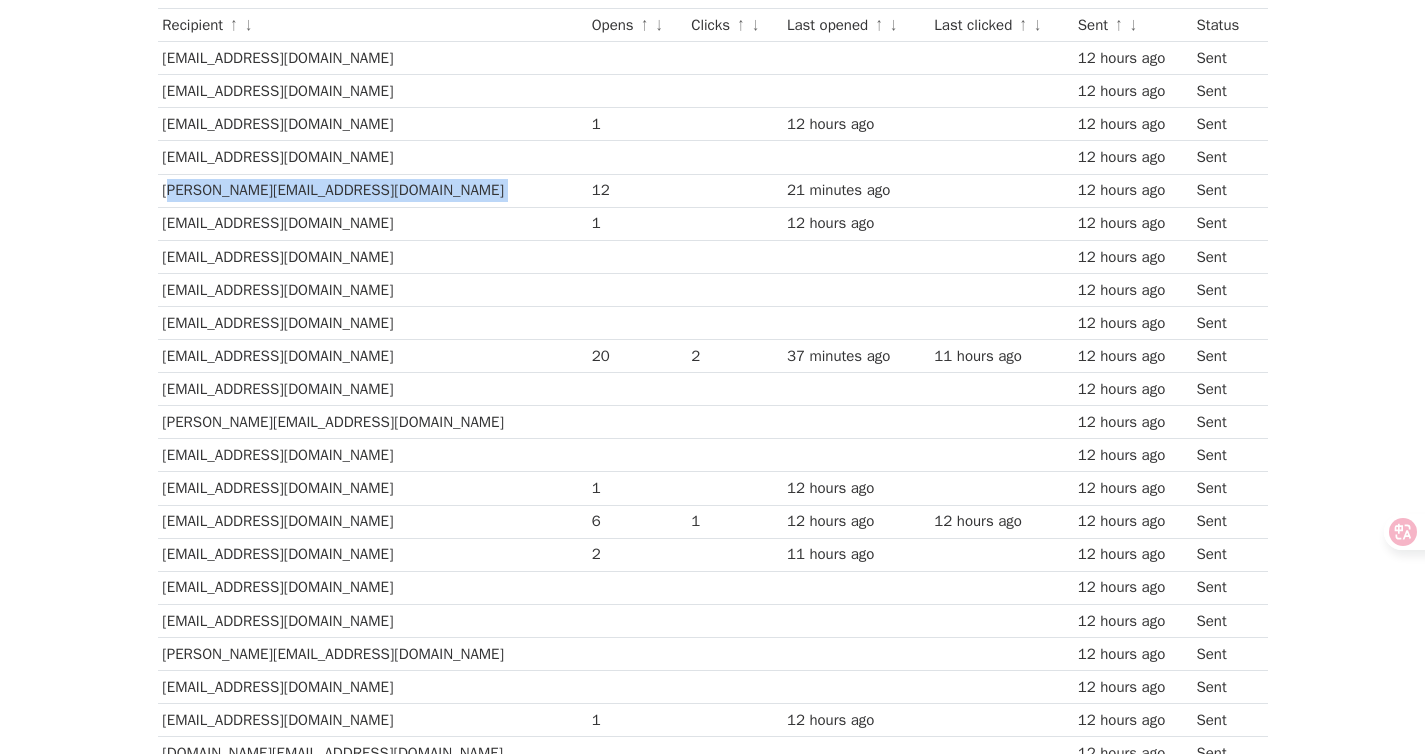 scroll, scrollTop: 309, scrollLeft: 0, axis: vertical 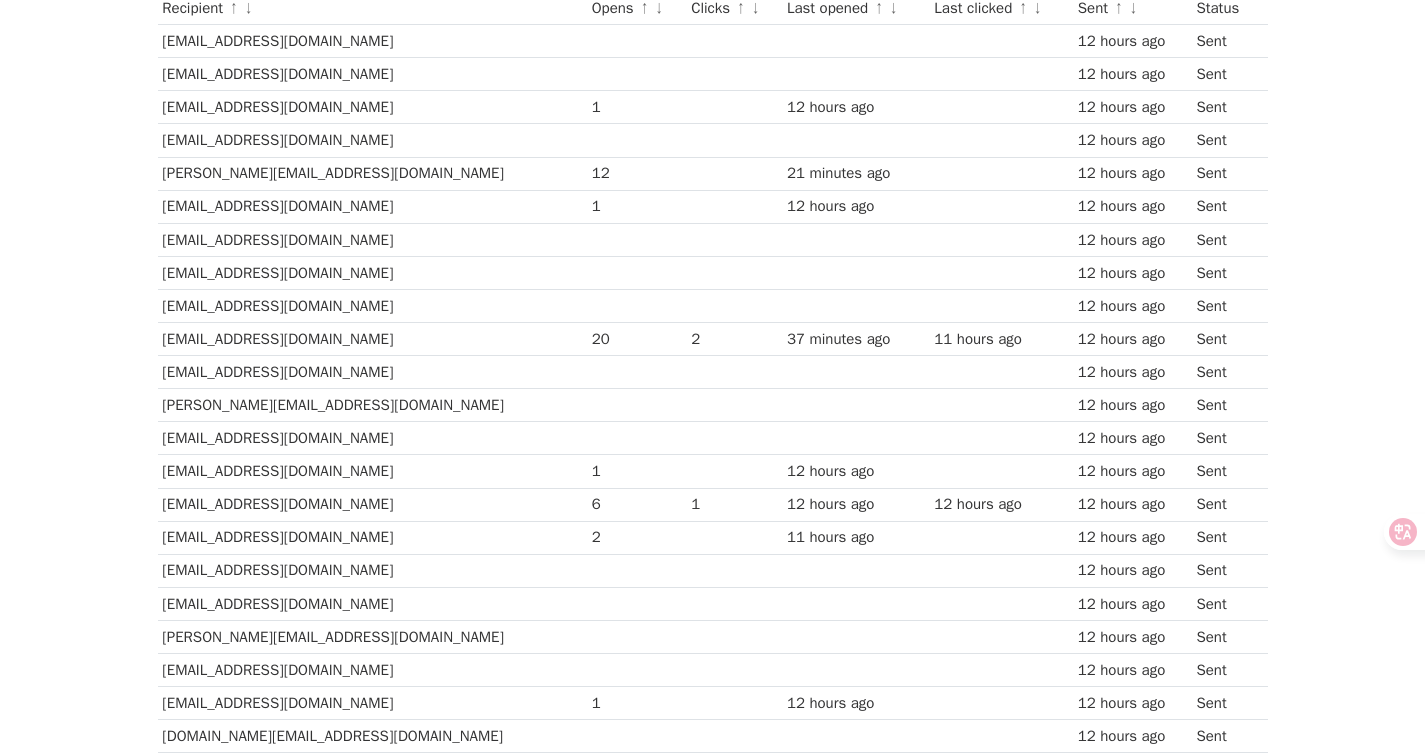 click on "[EMAIL_ADDRESS][DOMAIN_NAME]" at bounding box center (372, 339) 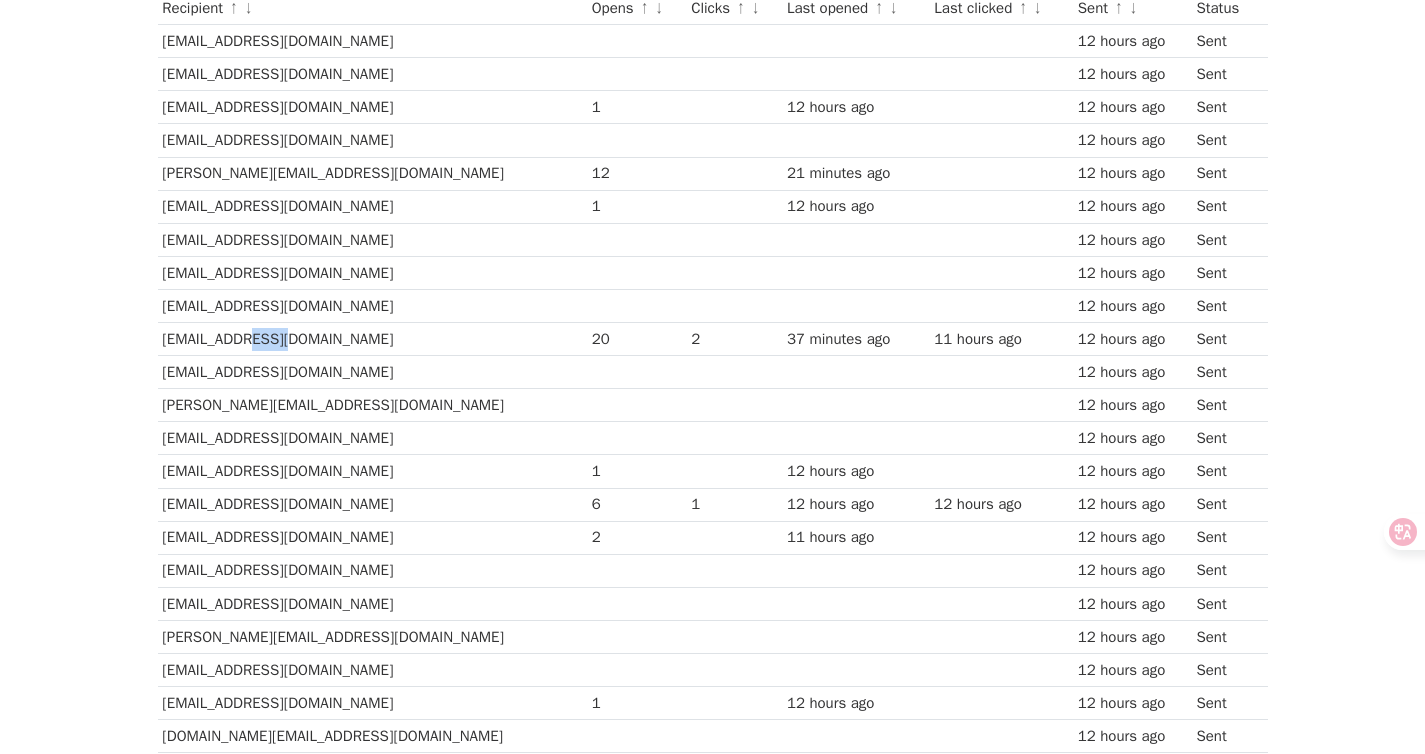 click on "[EMAIL_ADDRESS][DOMAIN_NAME]" at bounding box center (372, 339) 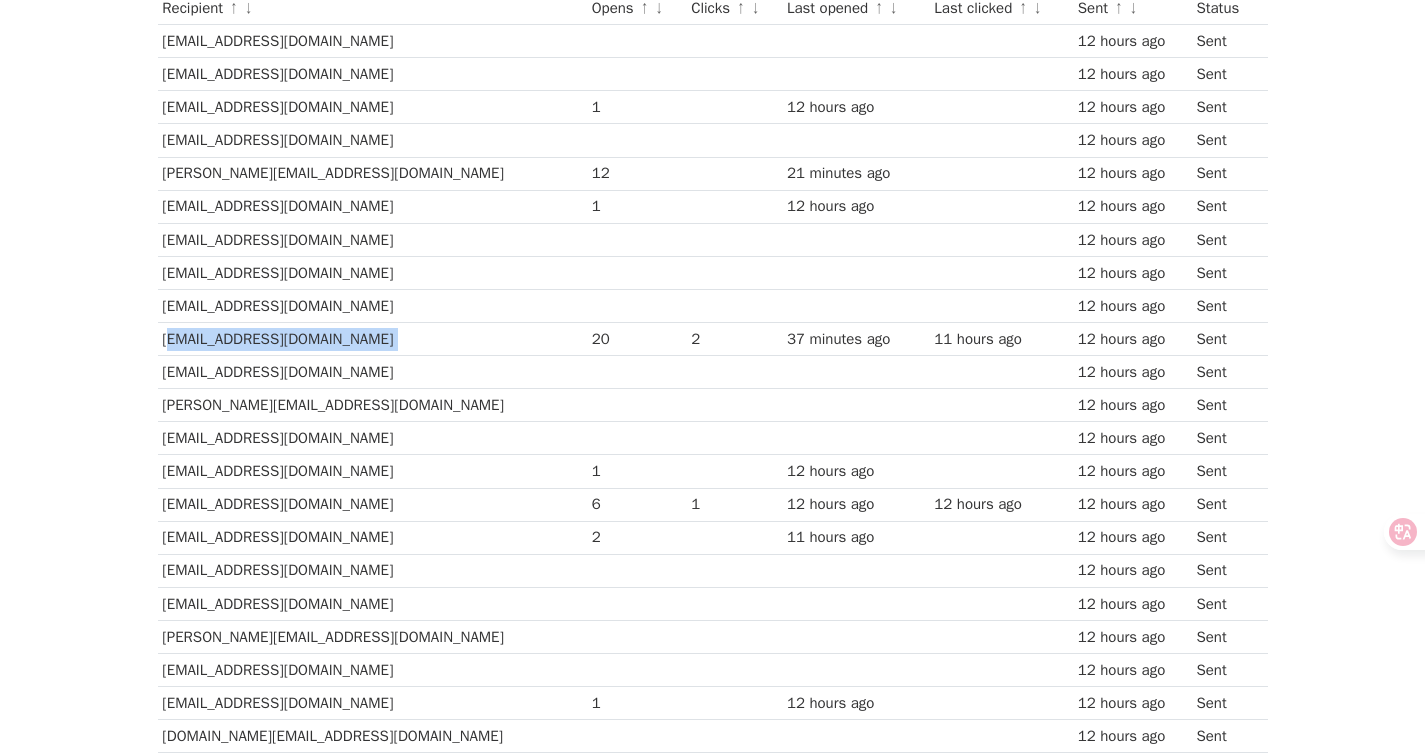 click on "[EMAIL_ADDRESS][DOMAIN_NAME]" at bounding box center (372, 339) 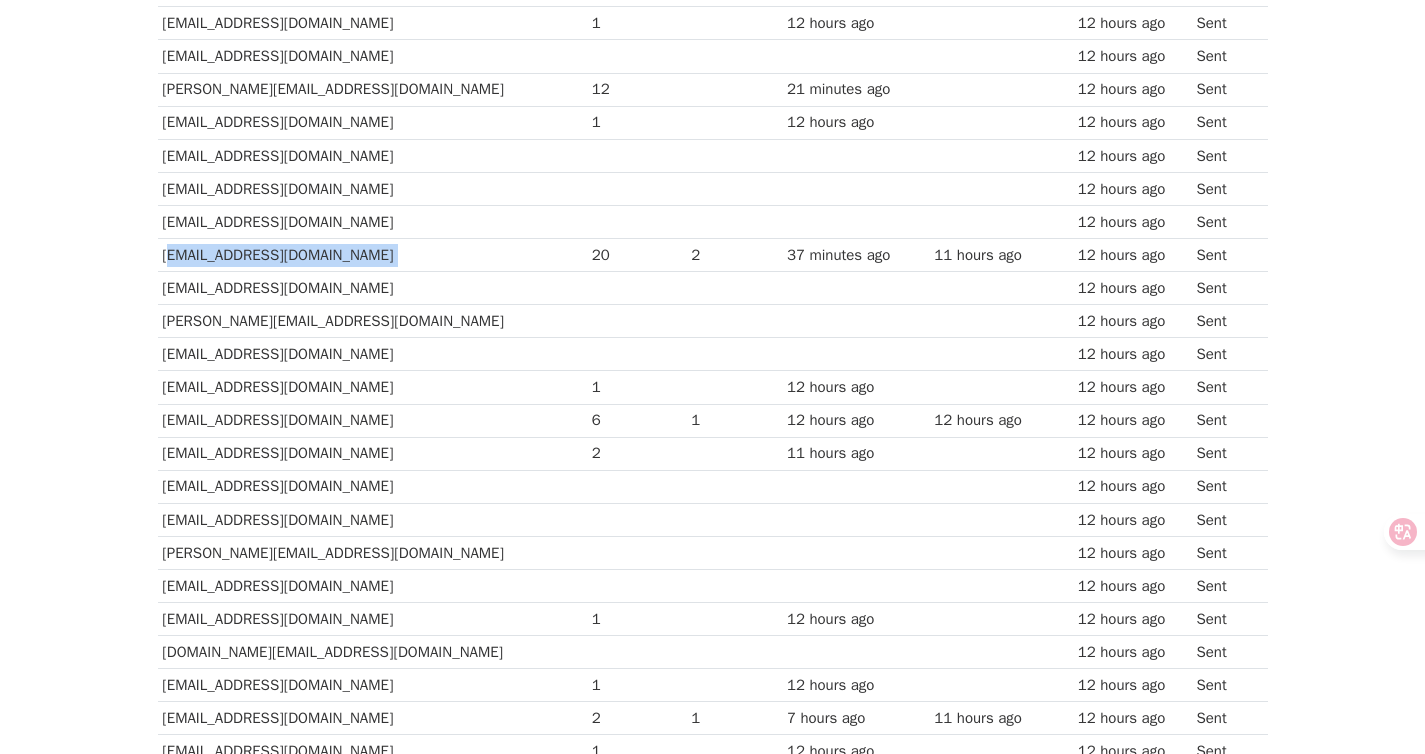 scroll, scrollTop: 394, scrollLeft: 0, axis: vertical 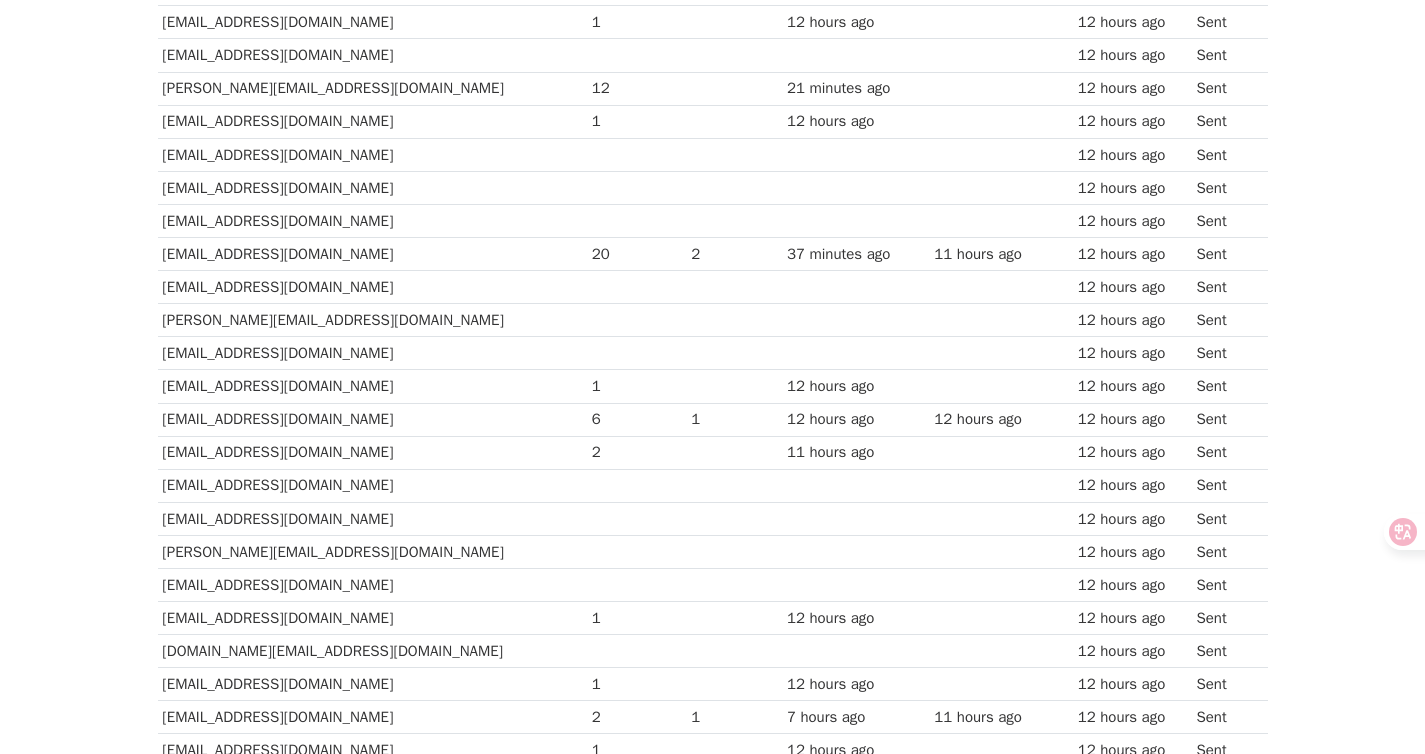 click on "[EMAIL_ADDRESS][DOMAIN_NAME]" at bounding box center (372, 419) 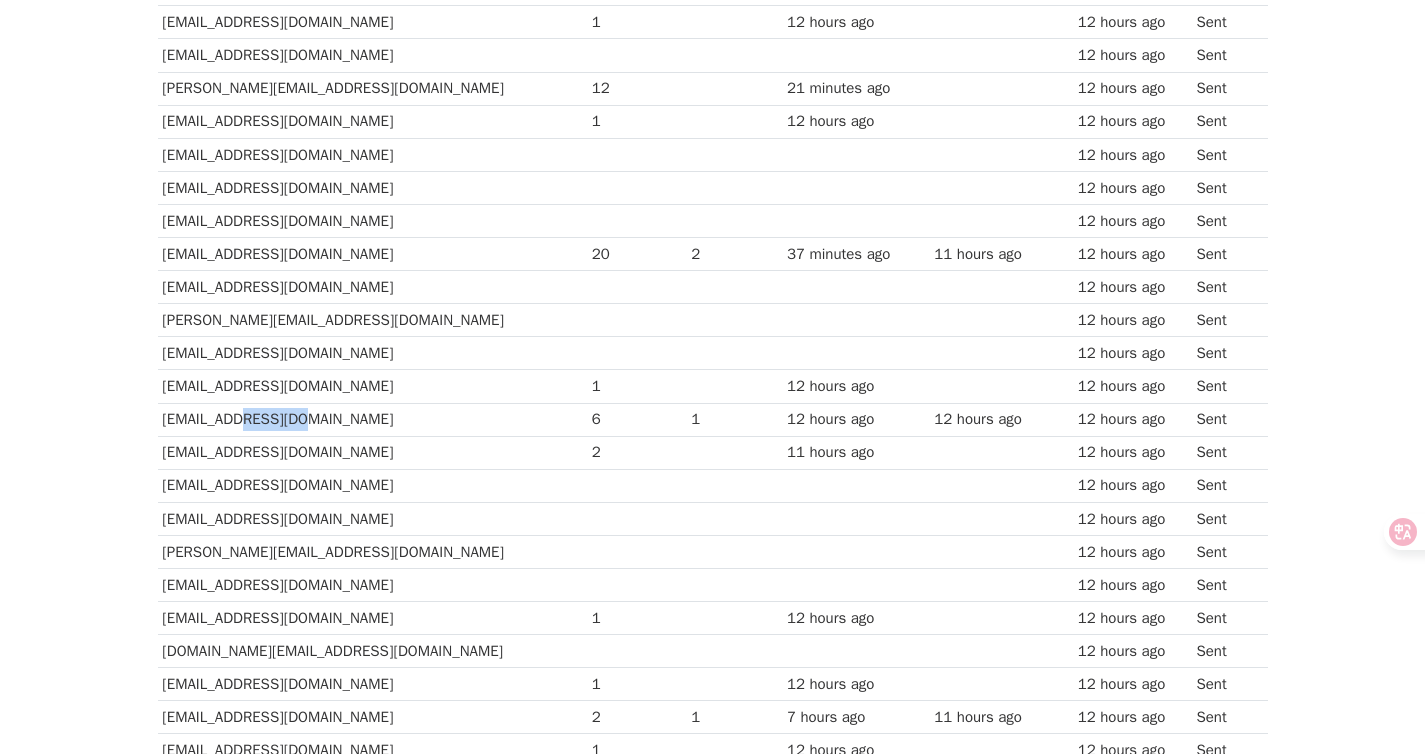 click on "[EMAIL_ADDRESS][DOMAIN_NAME]" at bounding box center (372, 419) 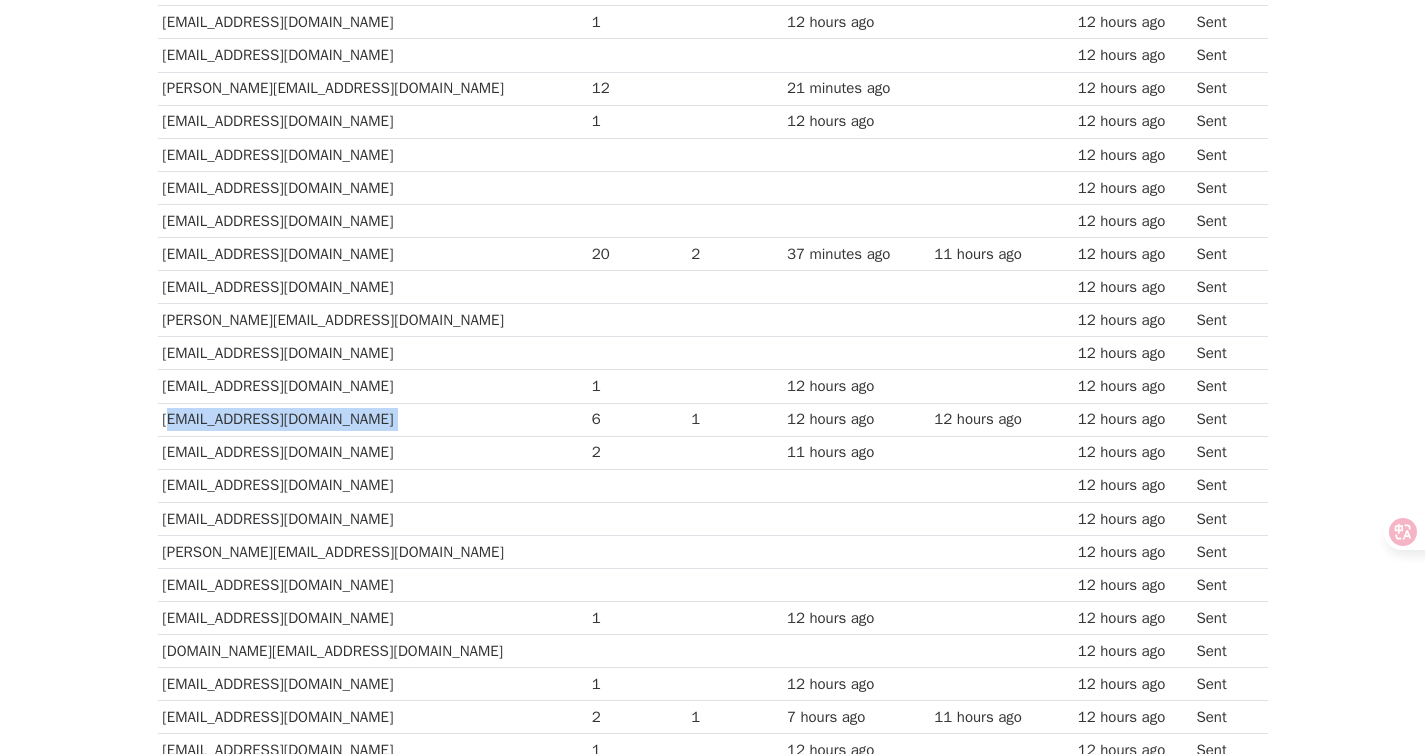 click on "[EMAIL_ADDRESS][DOMAIN_NAME]" at bounding box center [372, 419] 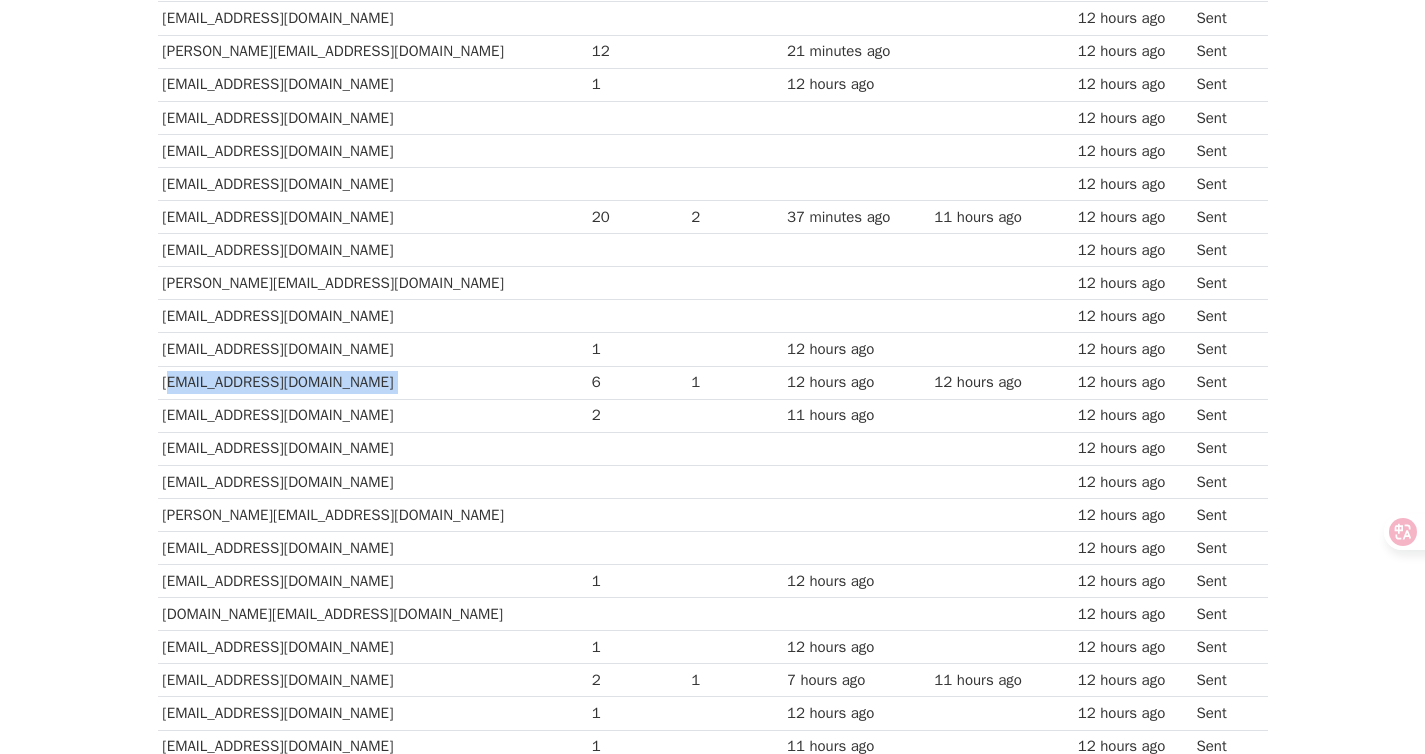 scroll, scrollTop: 449, scrollLeft: 0, axis: vertical 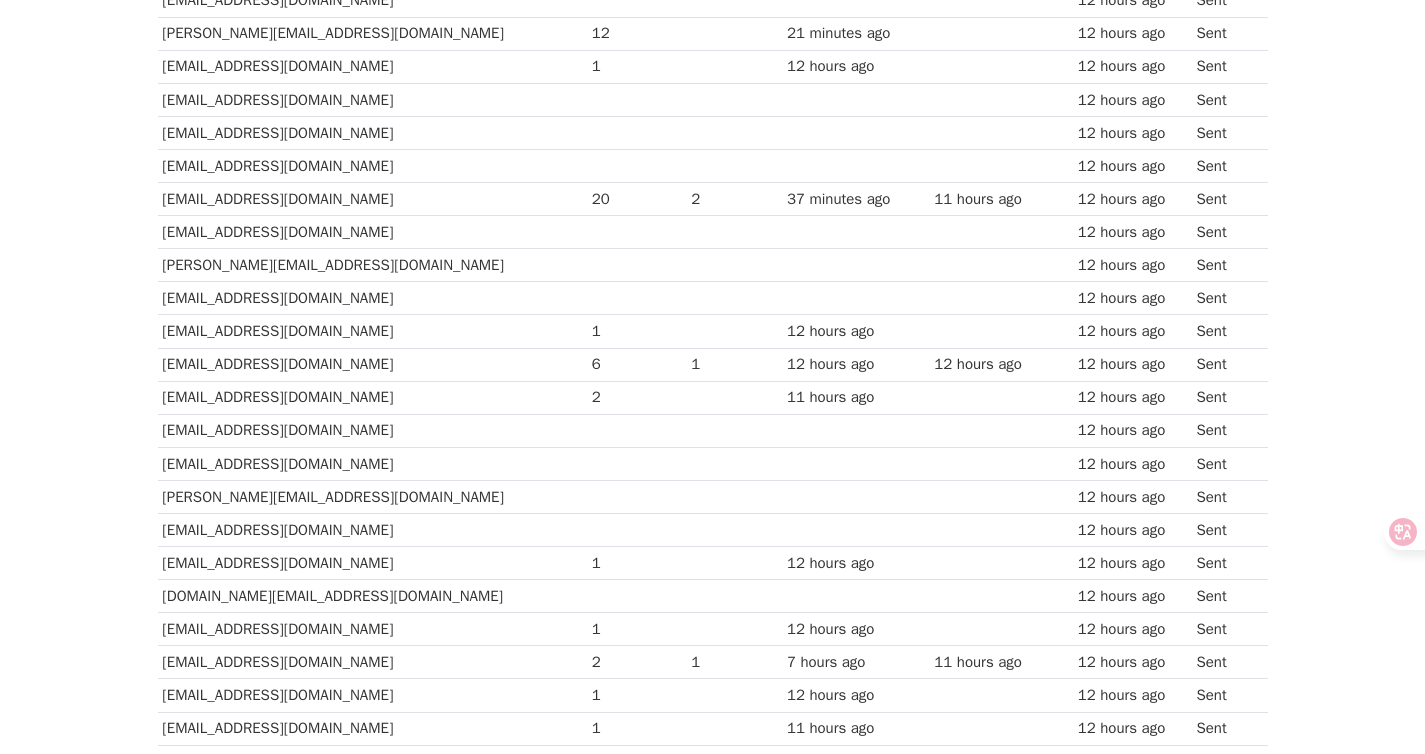 click on "[EMAIL_ADDRESS][DOMAIN_NAME]" at bounding box center [372, 397] 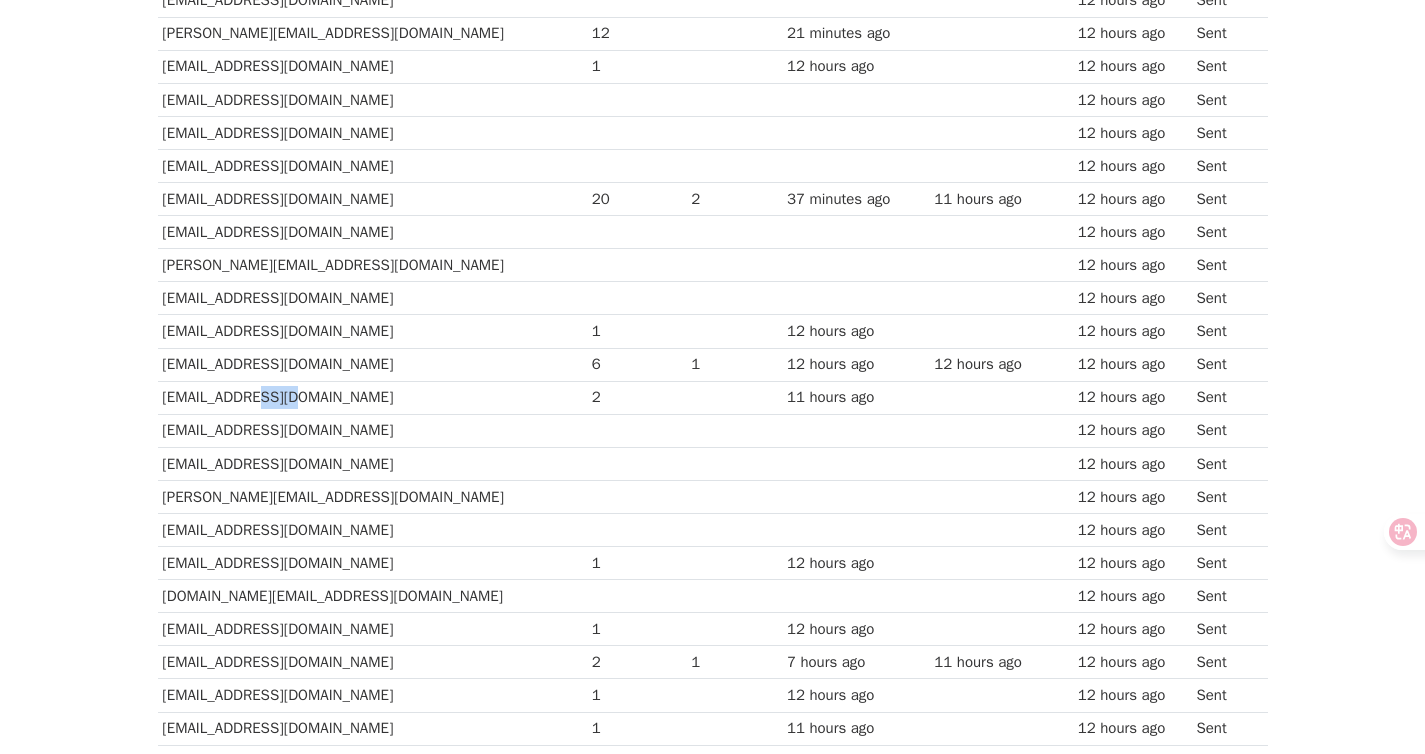 click on "[EMAIL_ADDRESS][DOMAIN_NAME]" at bounding box center (372, 397) 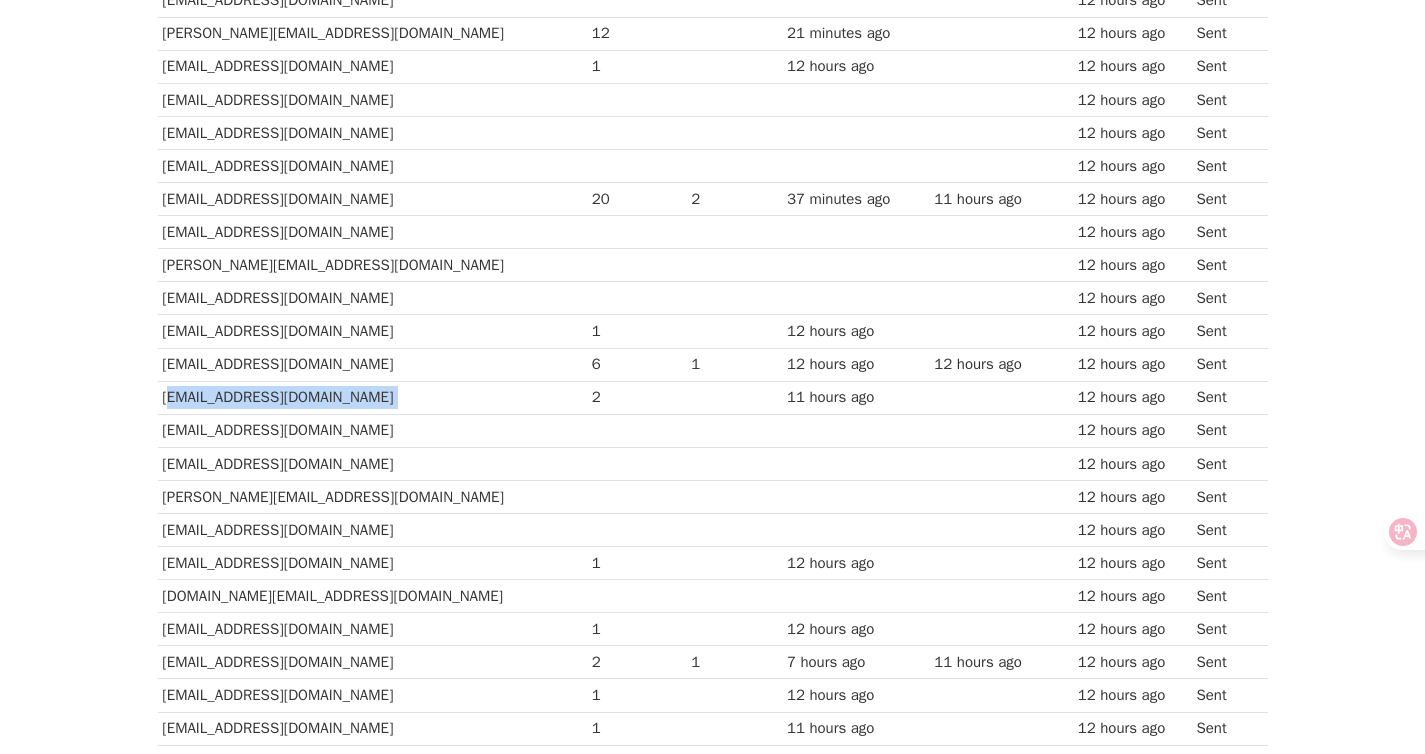 click on "[EMAIL_ADDRESS][DOMAIN_NAME]" at bounding box center (372, 397) 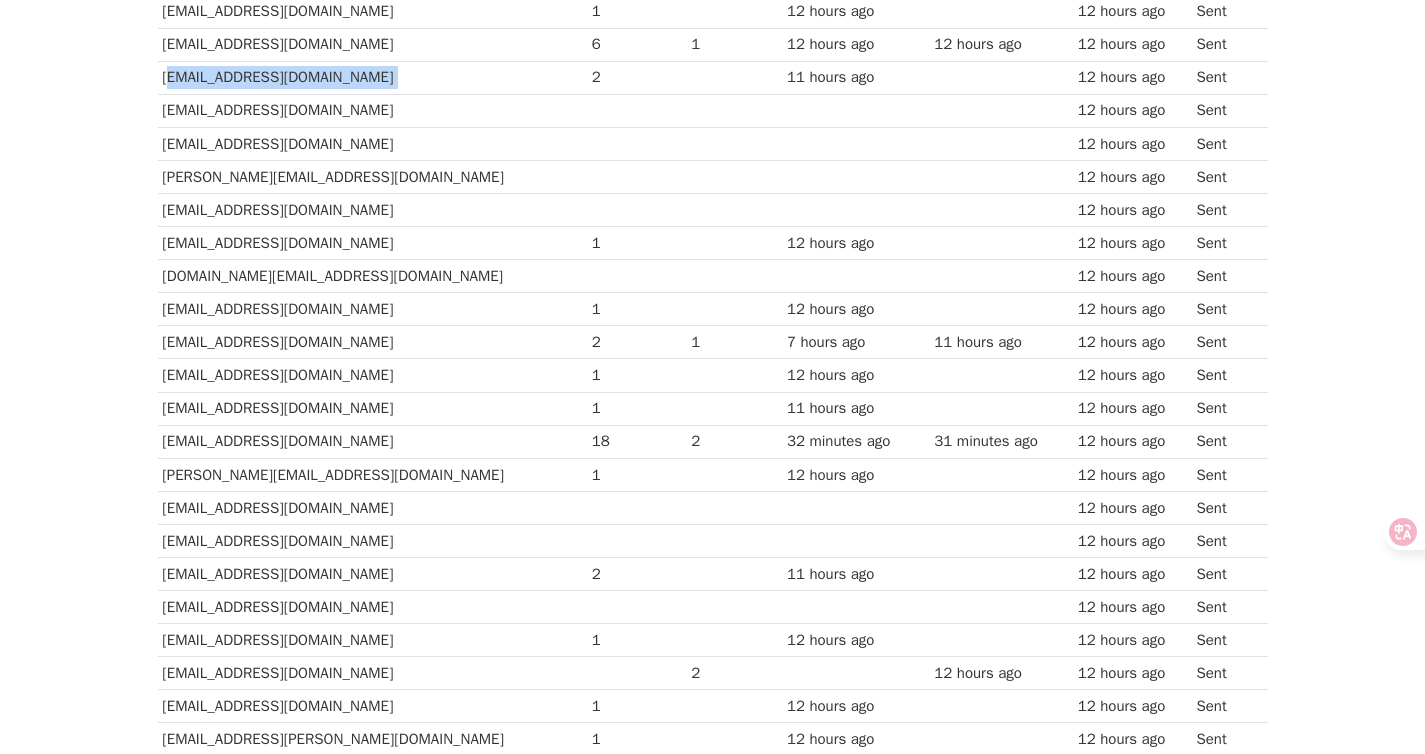 scroll, scrollTop: 789, scrollLeft: 0, axis: vertical 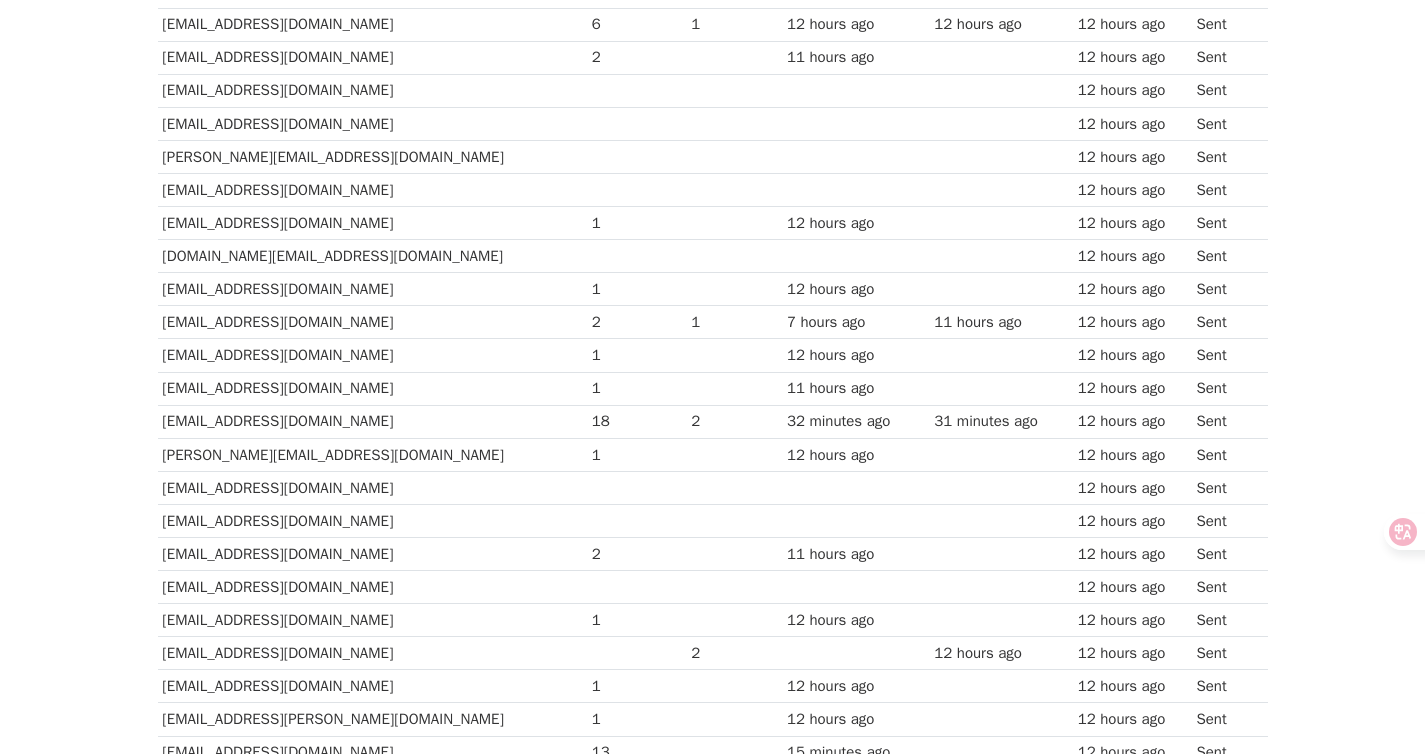 click on "[EMAIL_ADDRESS][DOMAIN_NAME]" at bounding box center (372, 421) 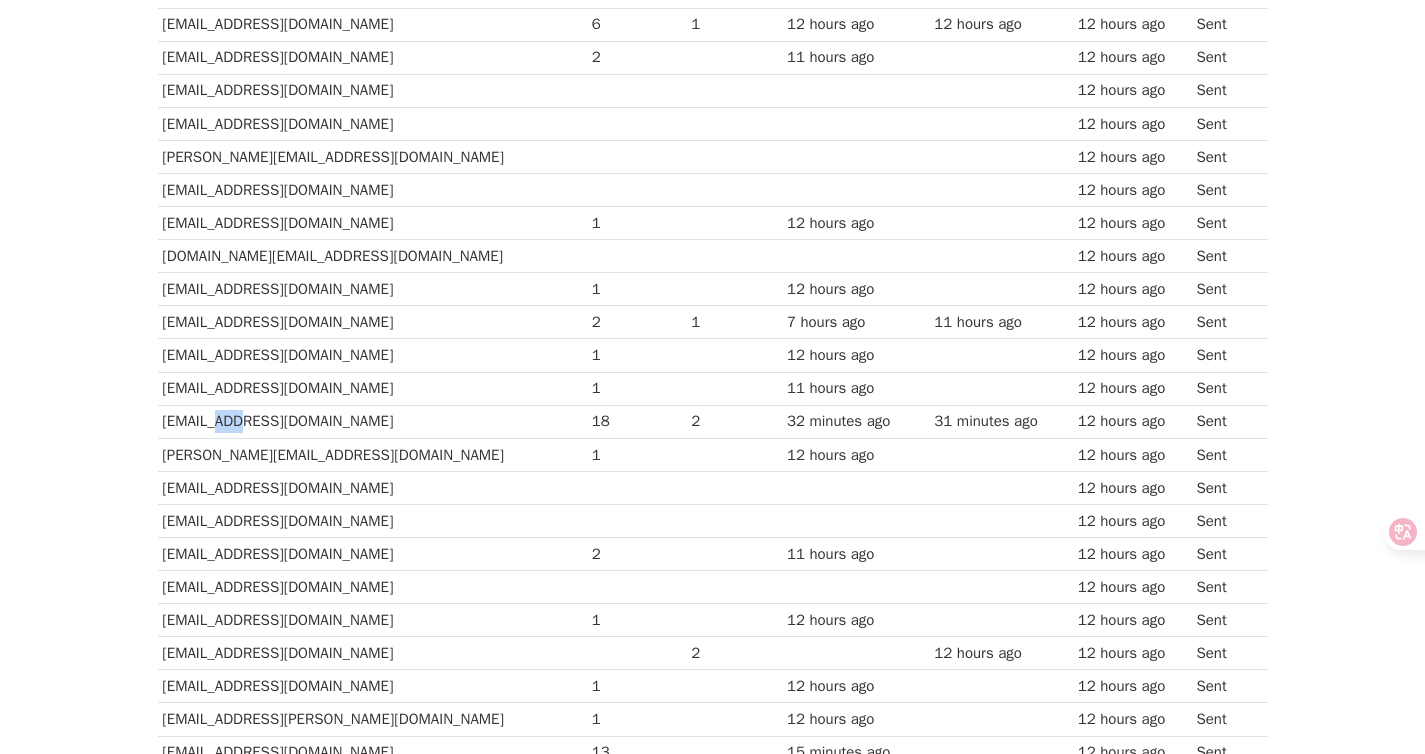 click on "[EMAIL_ADDRESS][DOMAIN_NAME]" at bounding box center (372, 421) 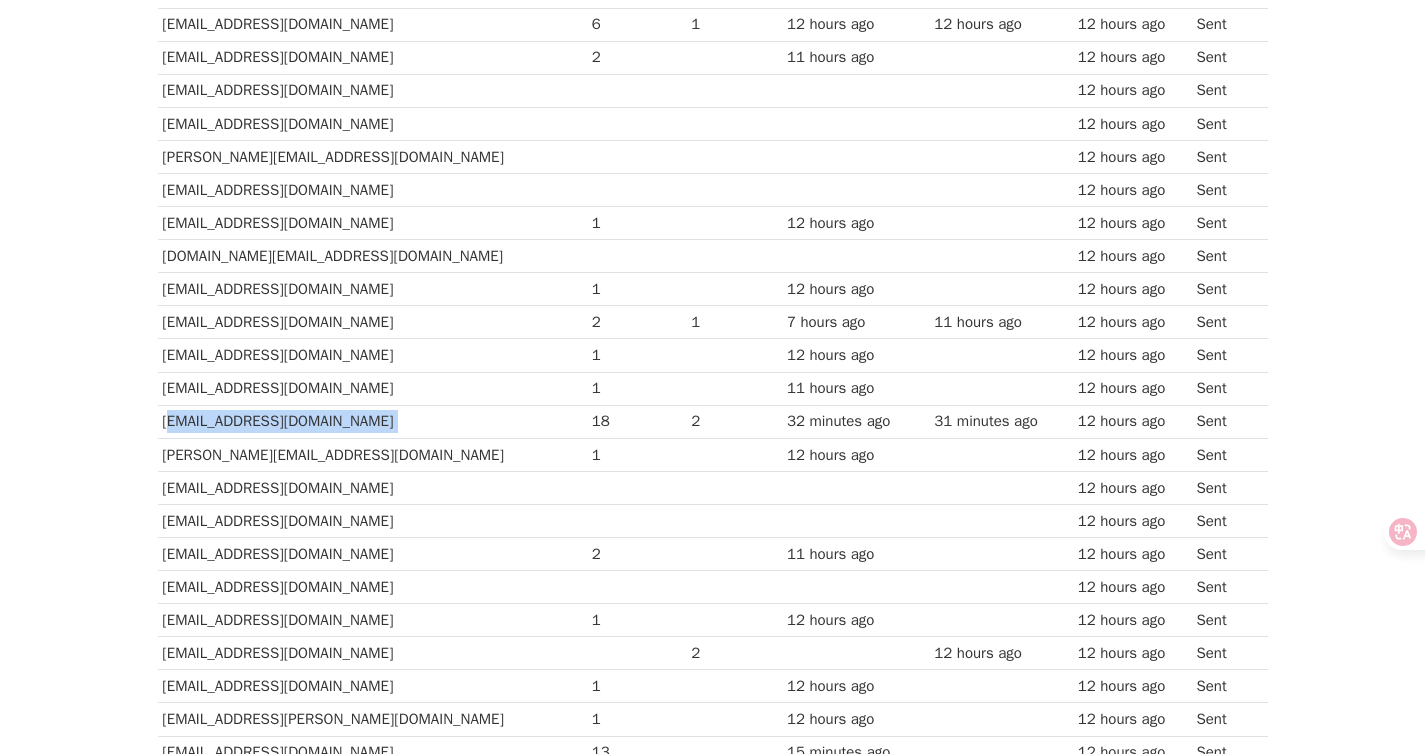 click on "[EMAIL_ADDRESS][DOMAIN_NAME]" at bounding box center (372, 421) 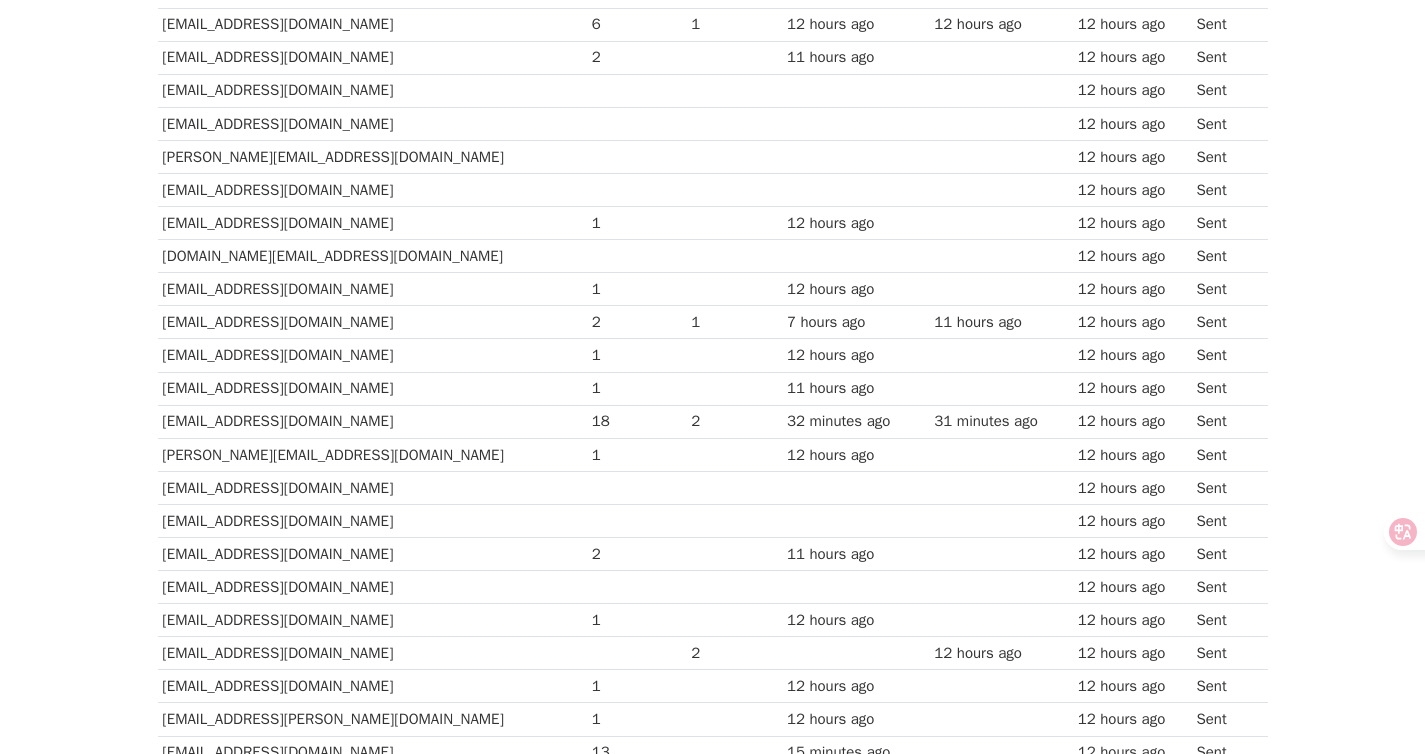 click on "[EMAIL_ADDRESS][DOMAIN_NAME]" at bounding box center (372, 322) 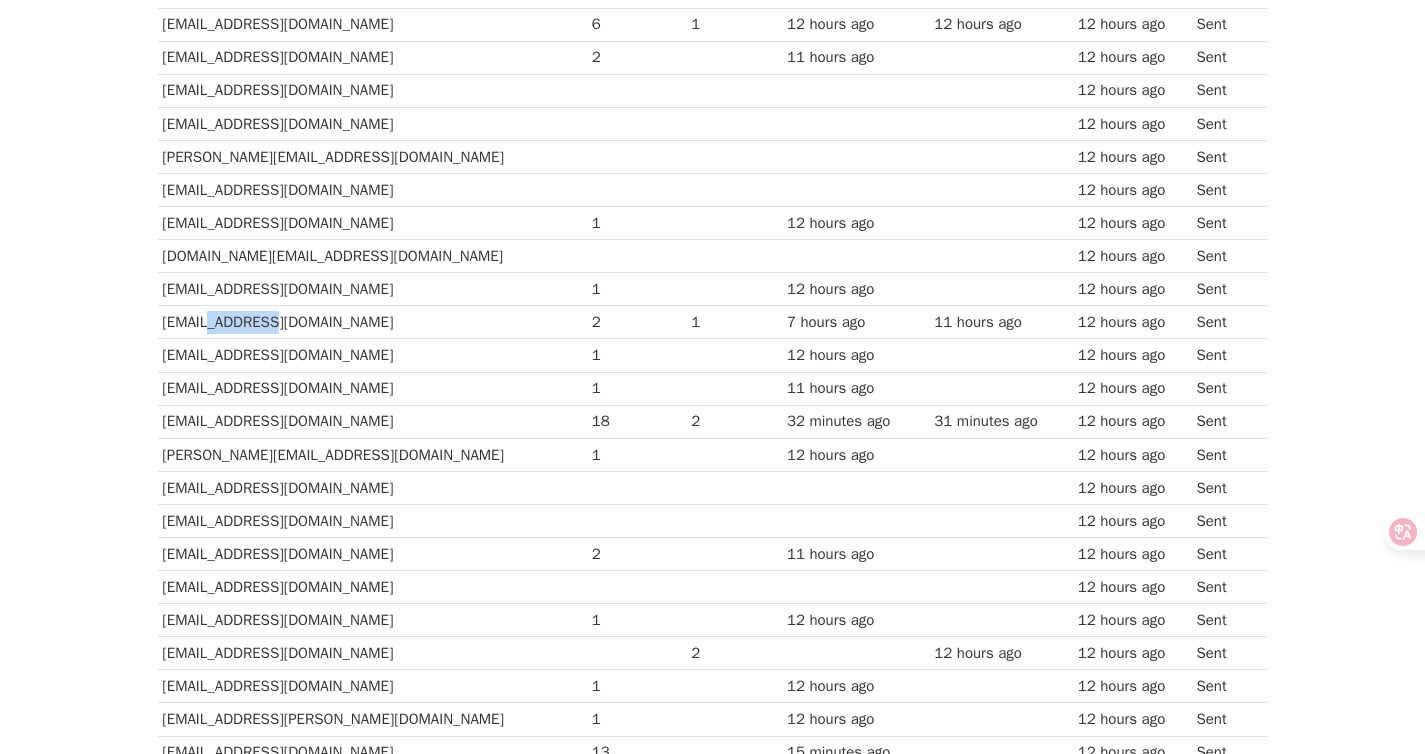 click on "[EMAIL_ADDRESS][DOMAIN_NAME]" at bounding box center [372, 322] 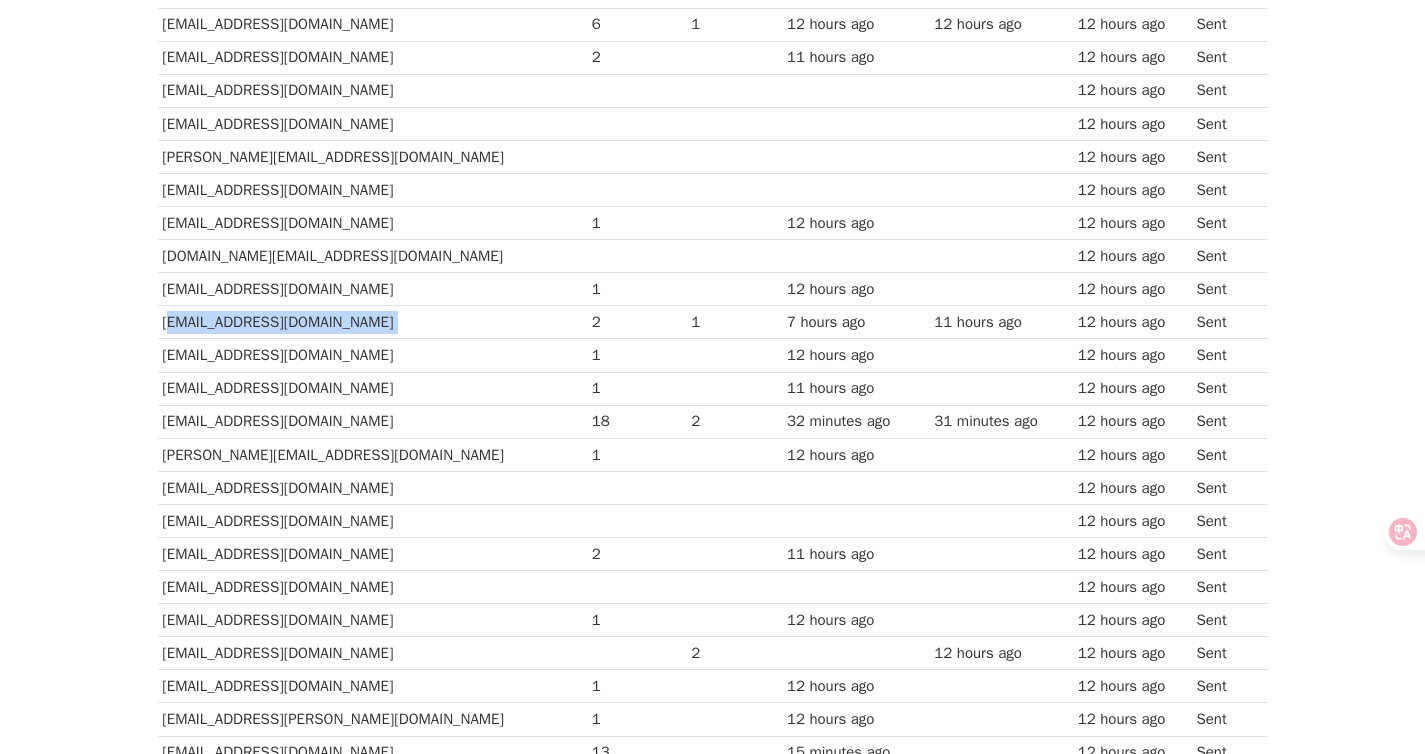 click on "[EMAIL_ADDRESS][DOMAIN_NAME]" at bounding box center [372, 322] 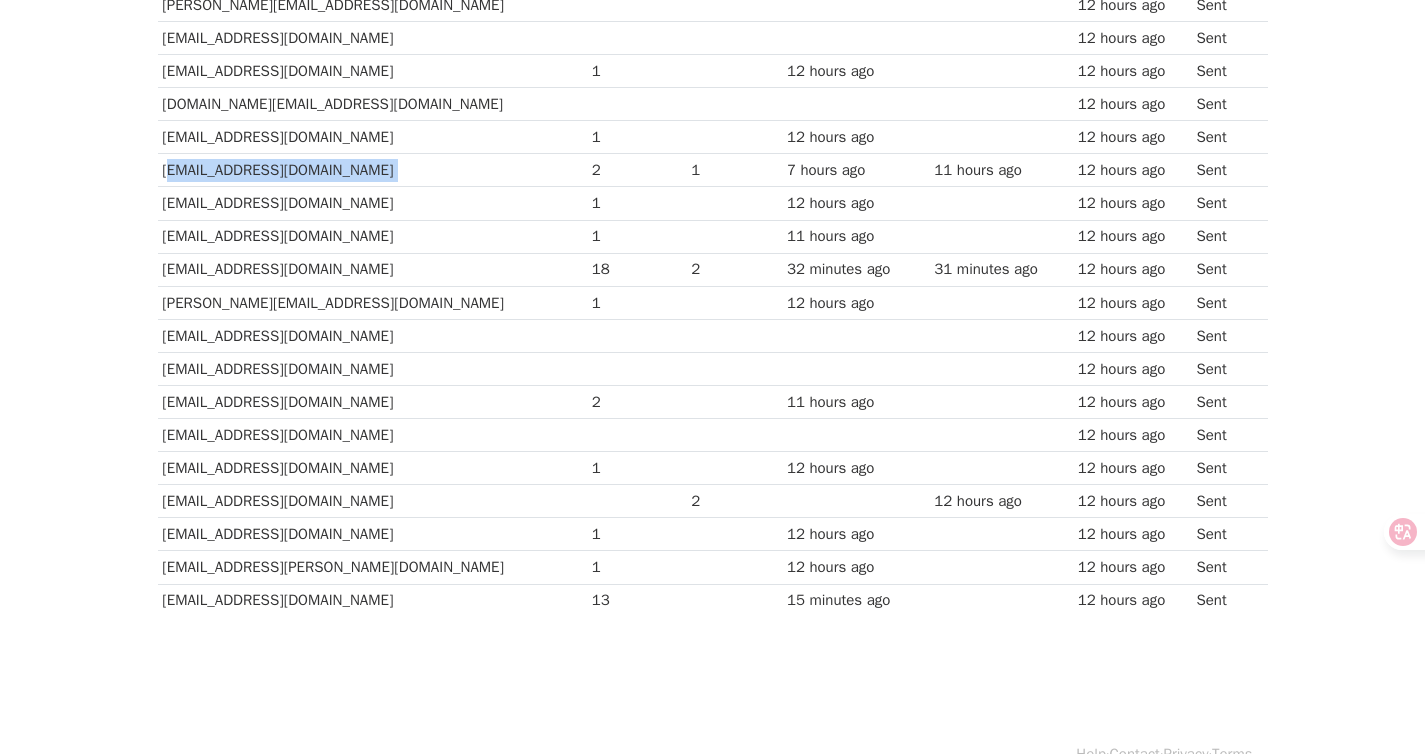 scroll, scrollTop: 955, scrollLeft: 0, axis: vertical 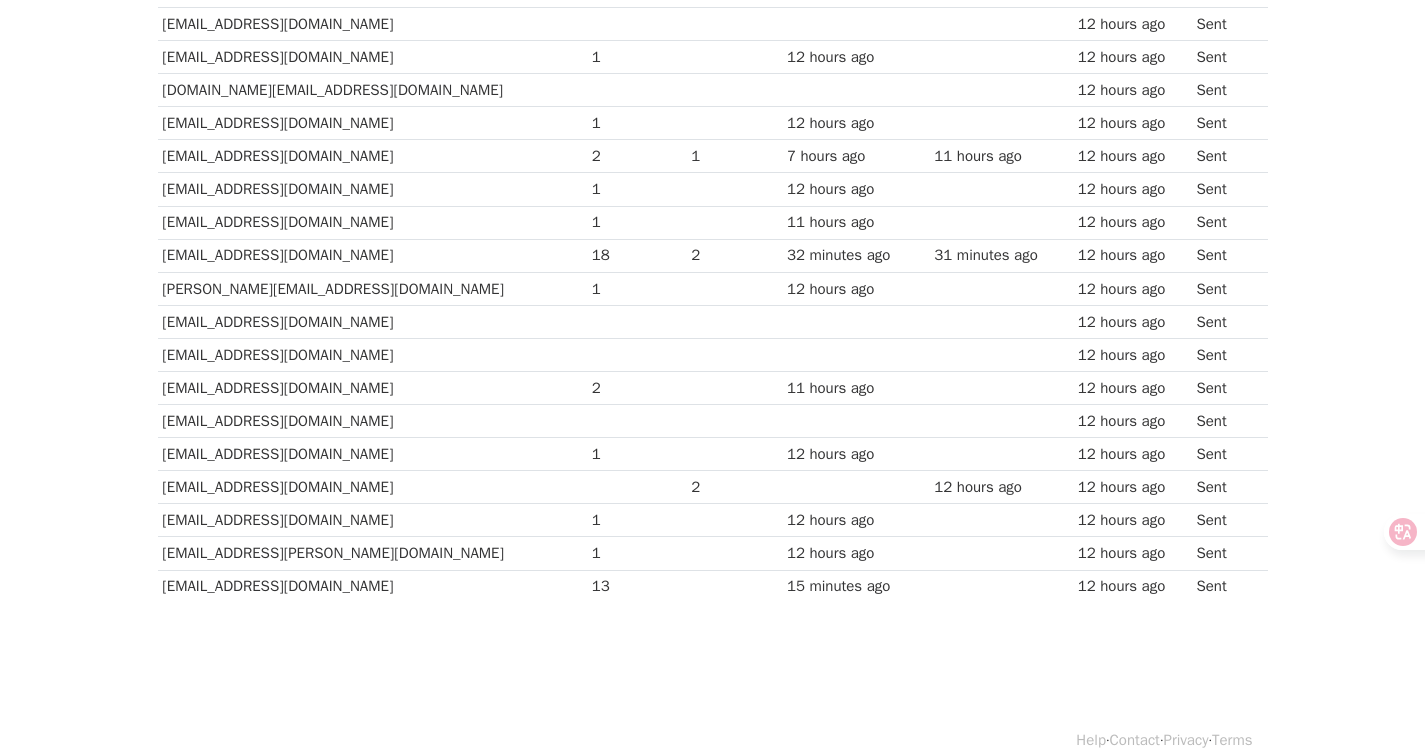 click on "[EMAIL_ADDRESS][DOMAIN_NAME]" at bounding box center (372, 586) 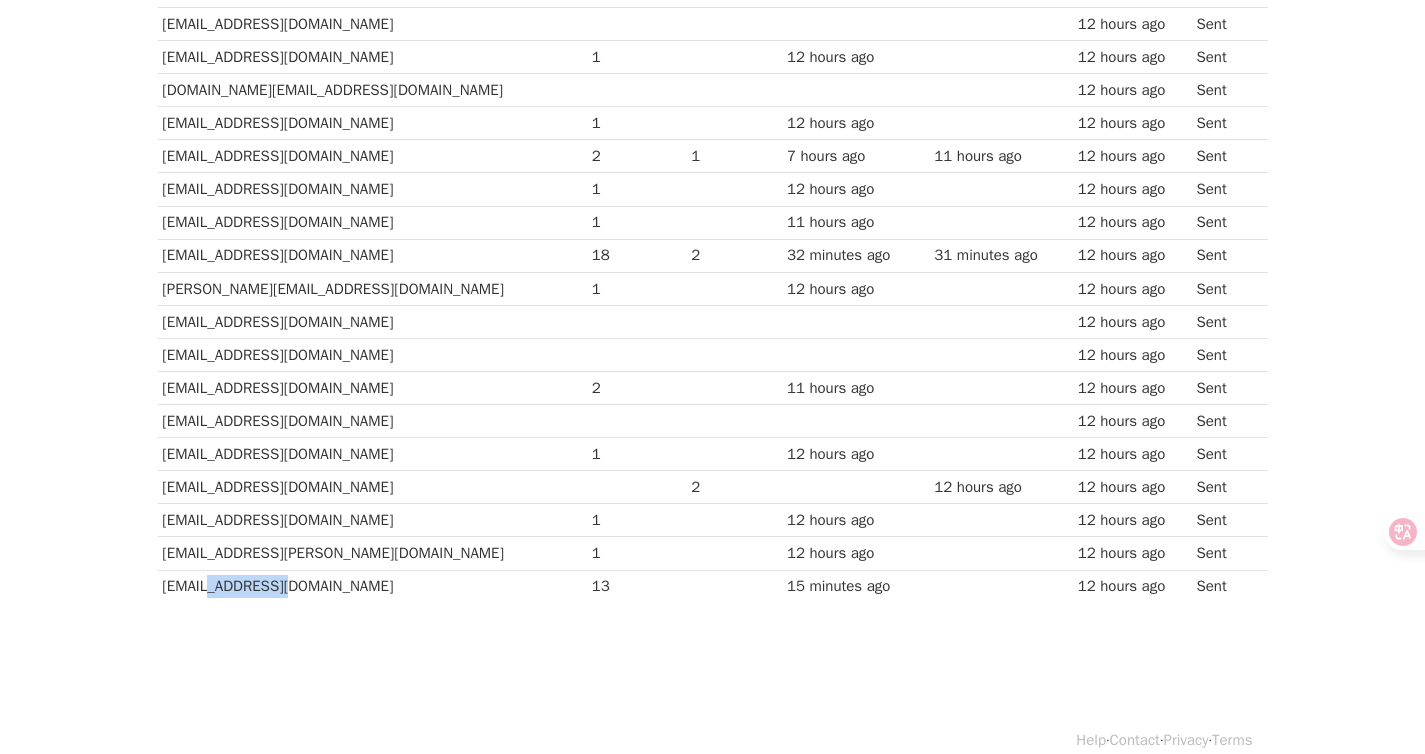 click on "[EMAIL_ADDRESS][DOMAIN_NAME]" at bounding box center [372, 586] 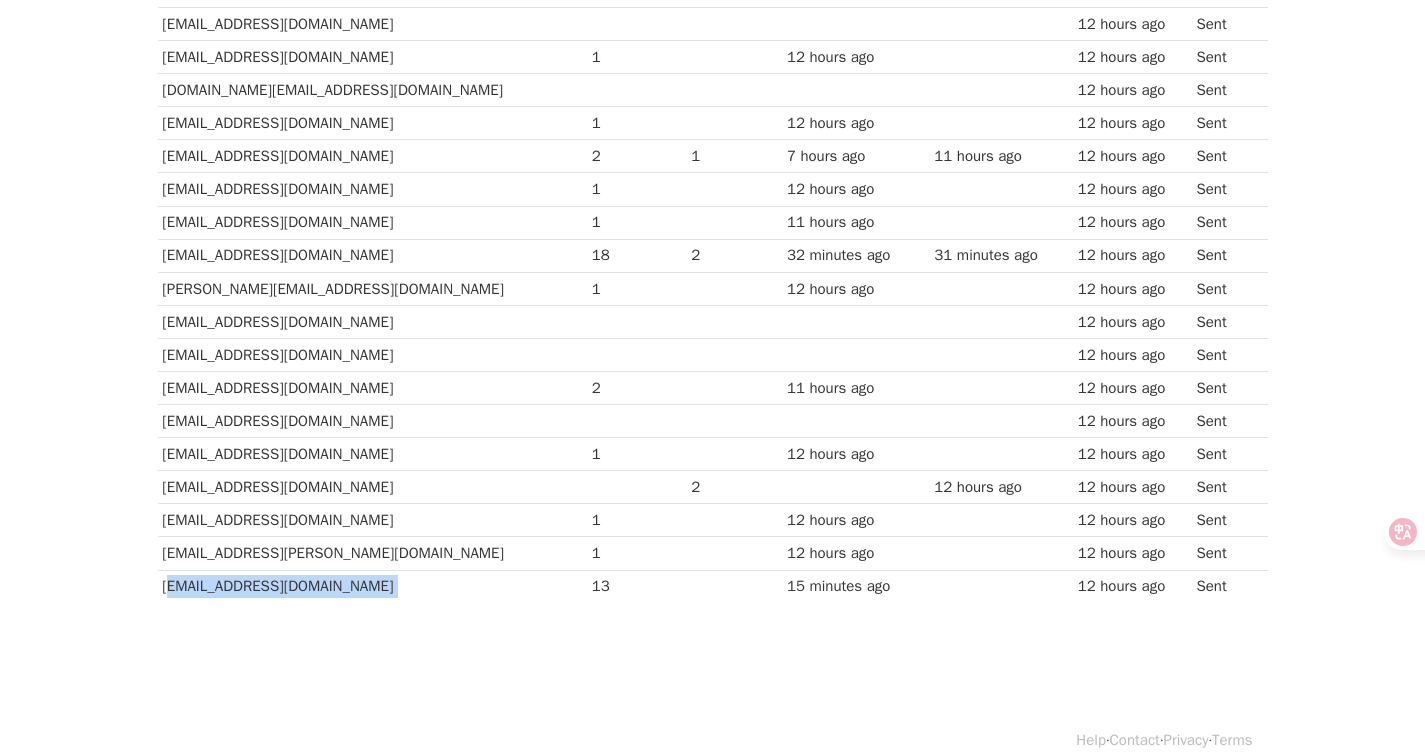 click on "[EMAIL_ADDRESS][DOMAIN_NAME]" at bounding box center [372, 586] 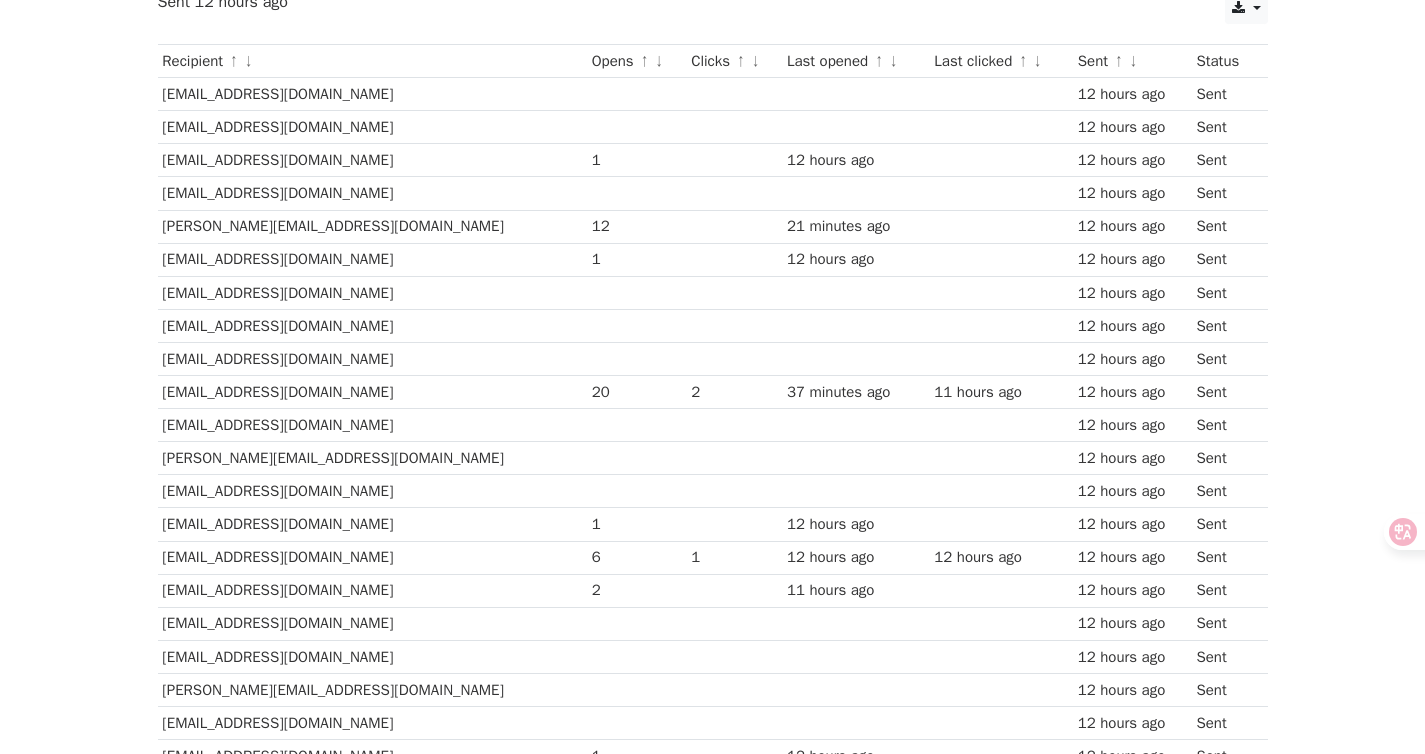 scroll, scrollTop: 0, scrollLeft: 0, axis: both 